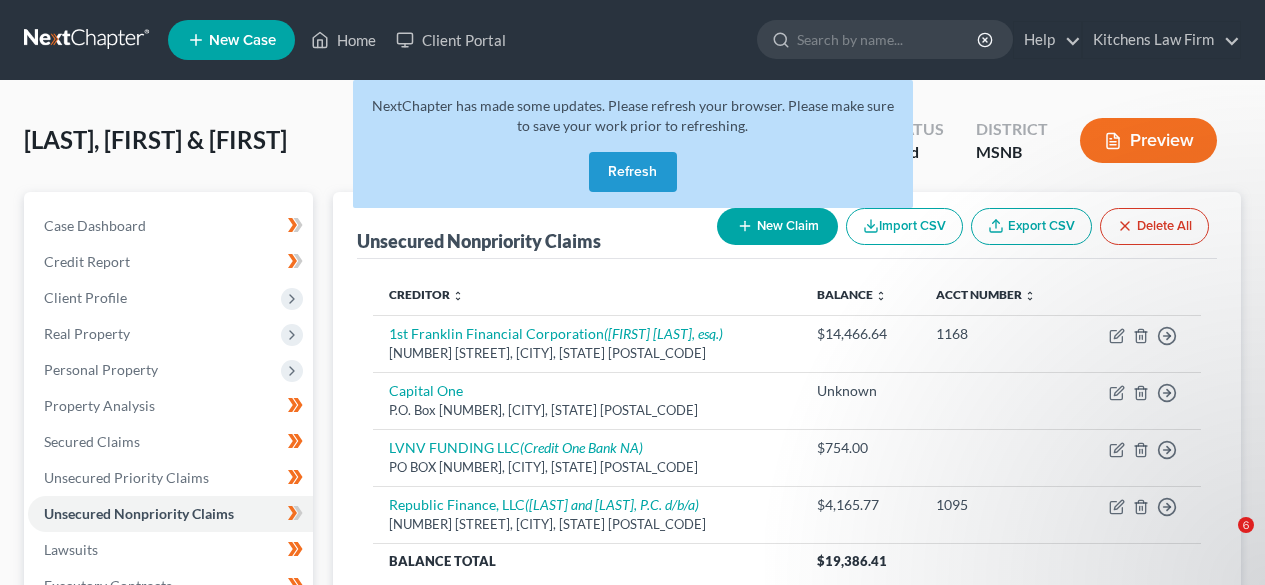scroll, scrollTop: 0, scrollLeft: 0, axis: both 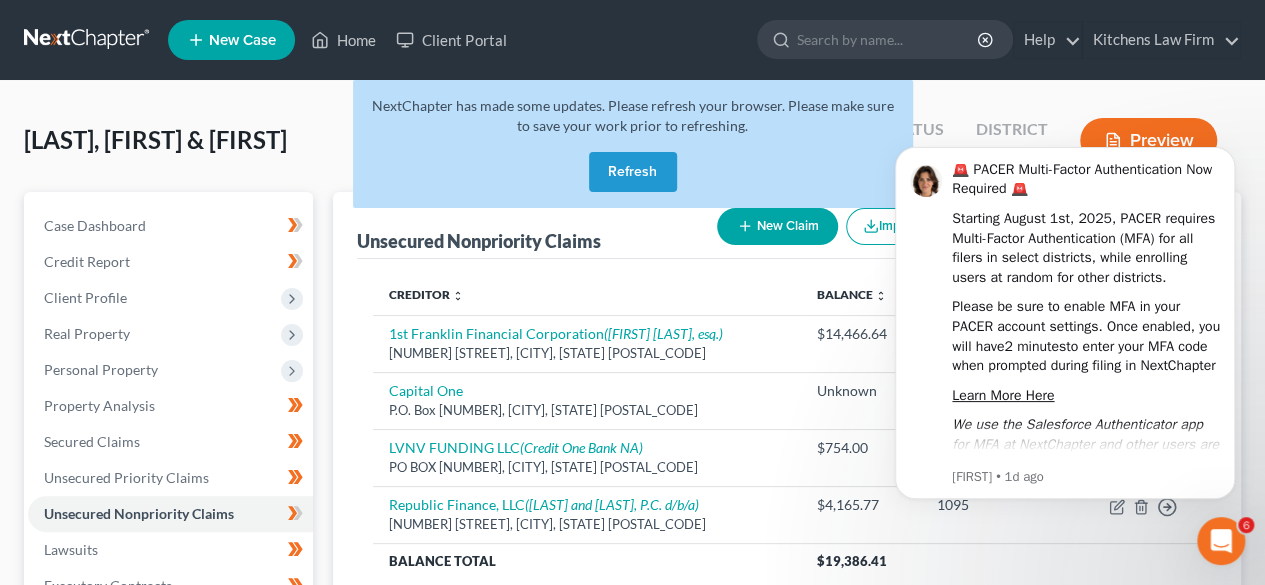 click on "Refresh" at bounding box center (633, 172) 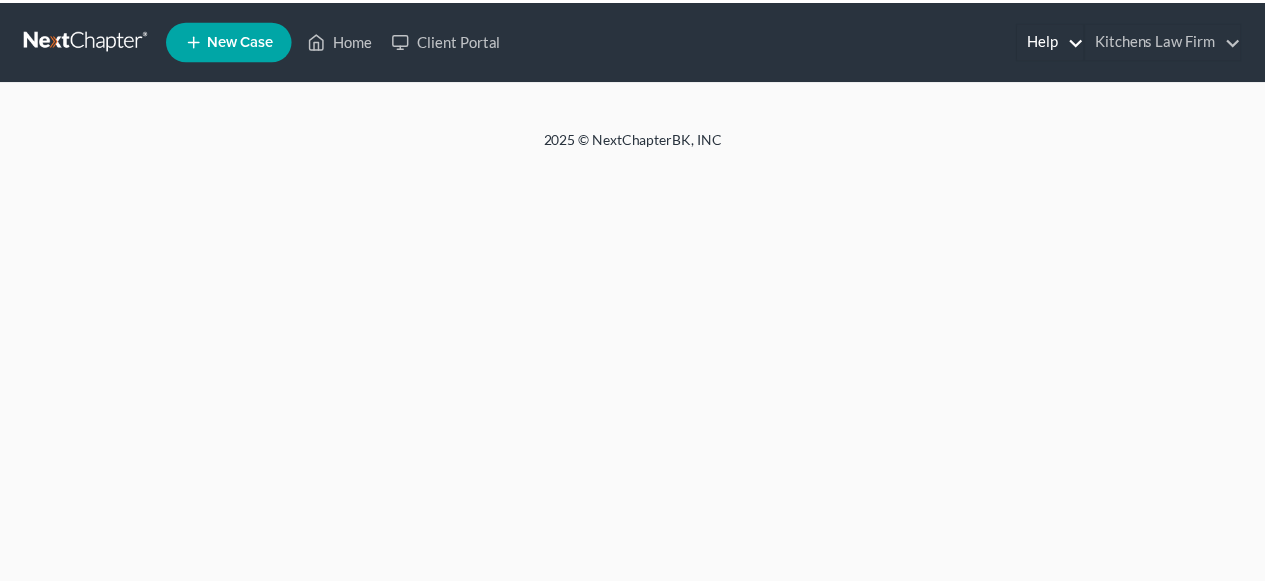 scroll, scrollTop: 0, scrollLeft: 0, axis: both 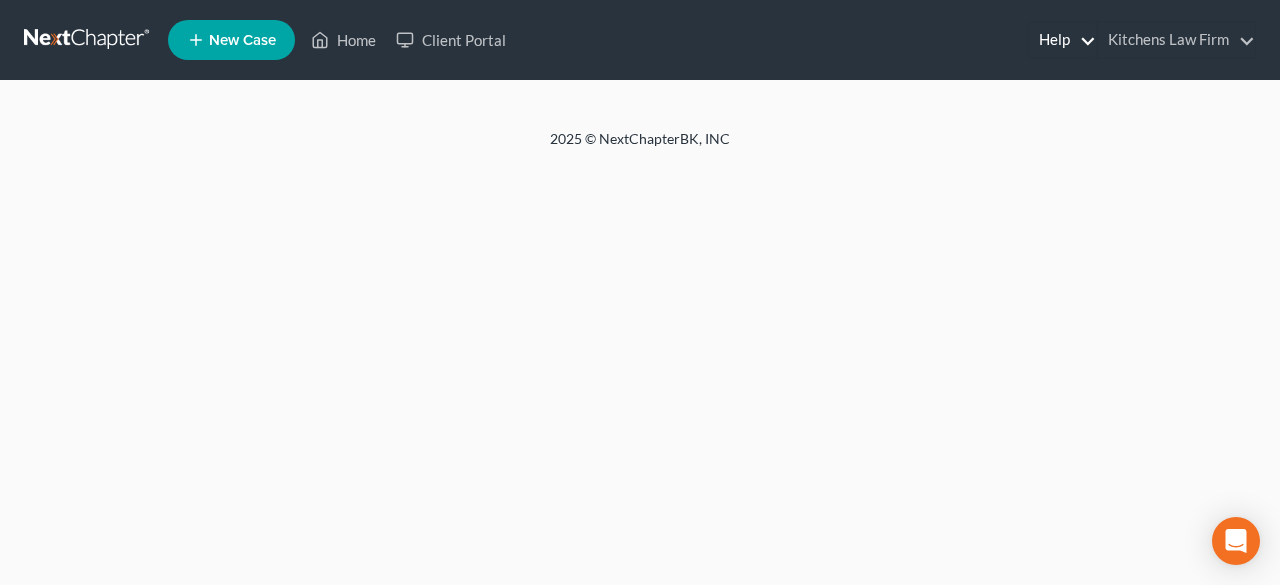 click on "Help" at bounding box center (1062, 40) 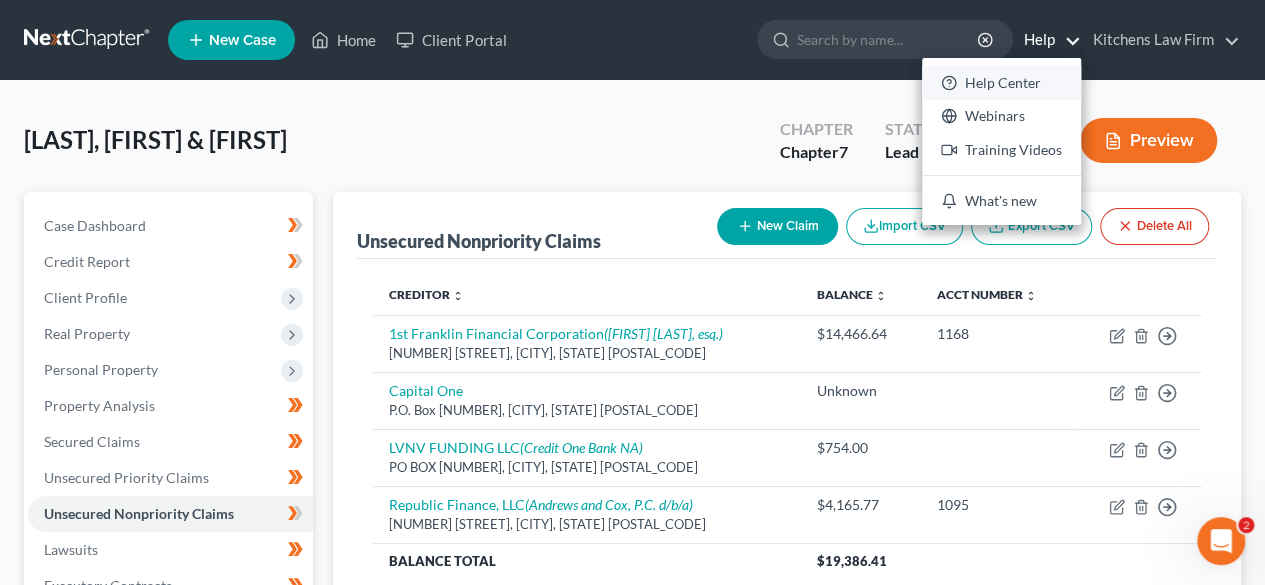 scroll, scrollTop: 0, scrollLeft: 0, axis: both 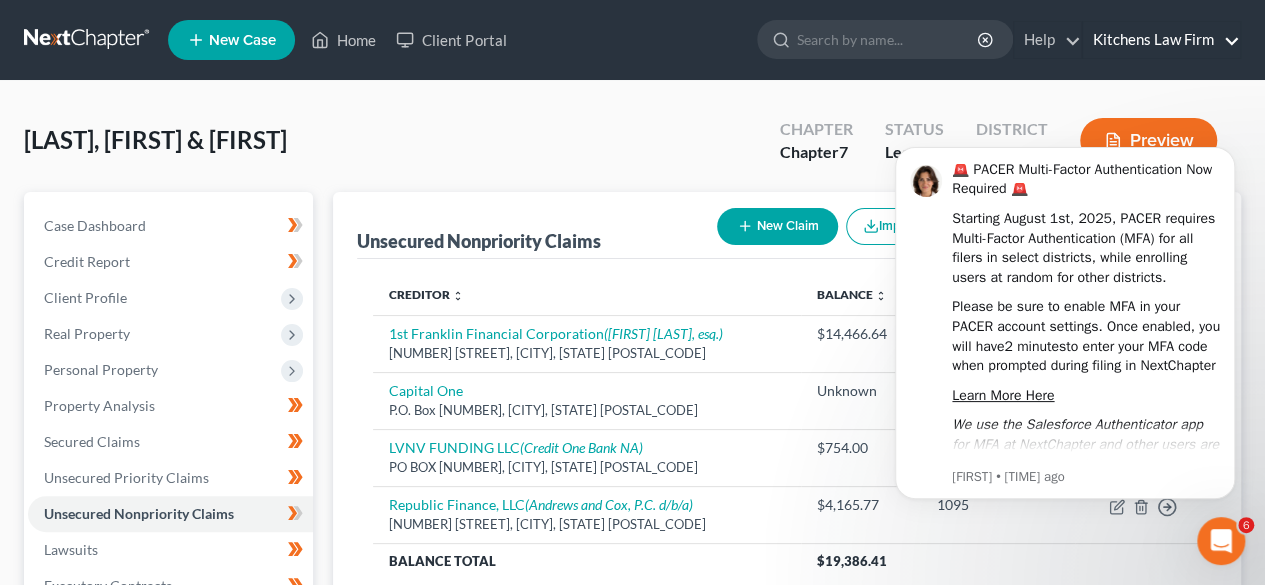 click on "Kitchens Law Firm" at bounding box center [1161, 40] 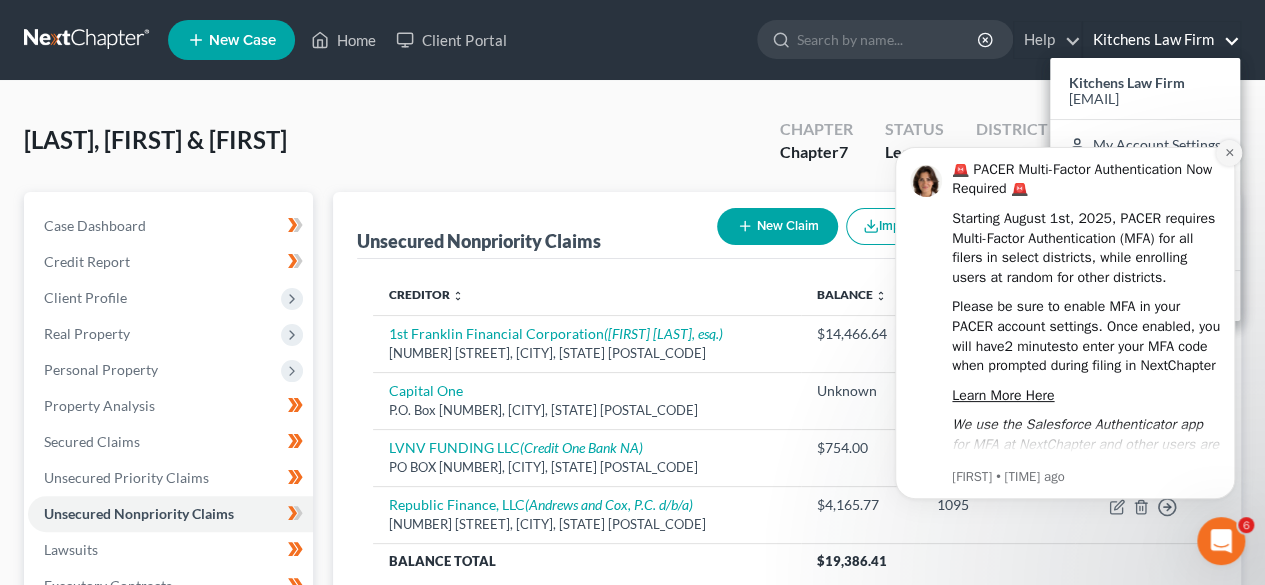 click 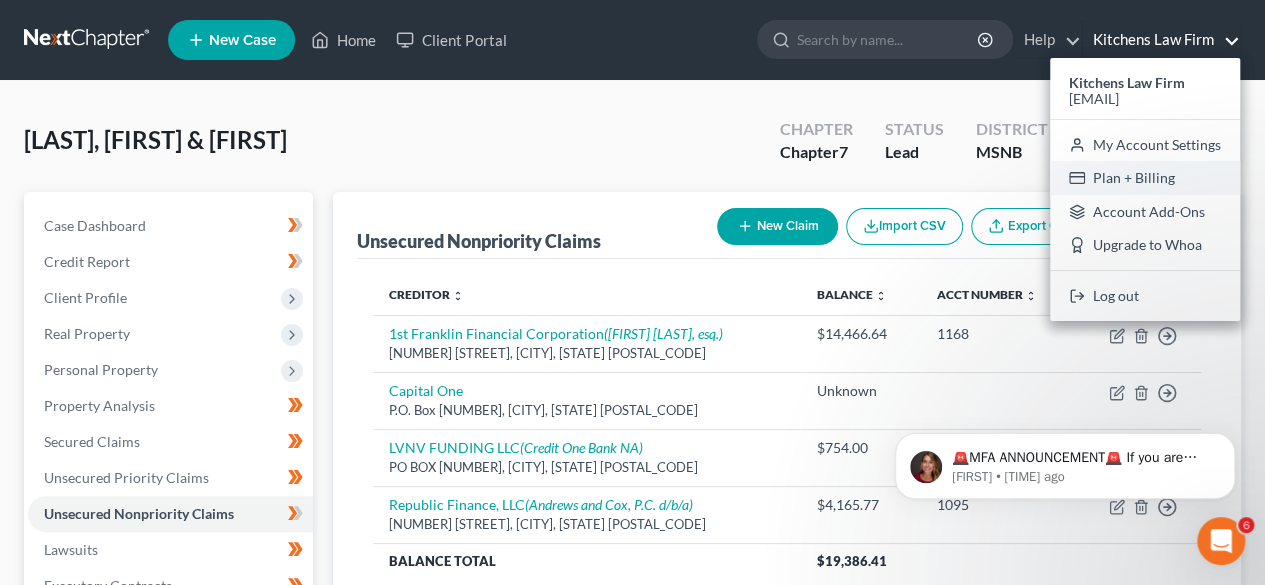 click on "Plan + Billing" at bounding box center (1145, 178) 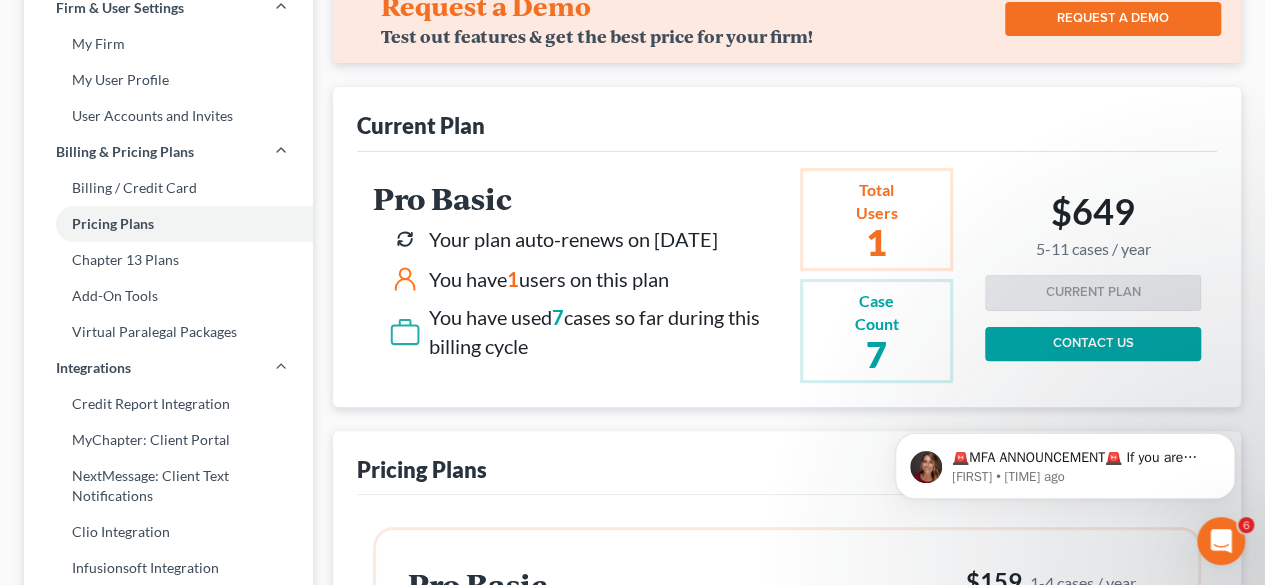 scroll, scrollTop: 0, scrollLeft: 0, axis: both 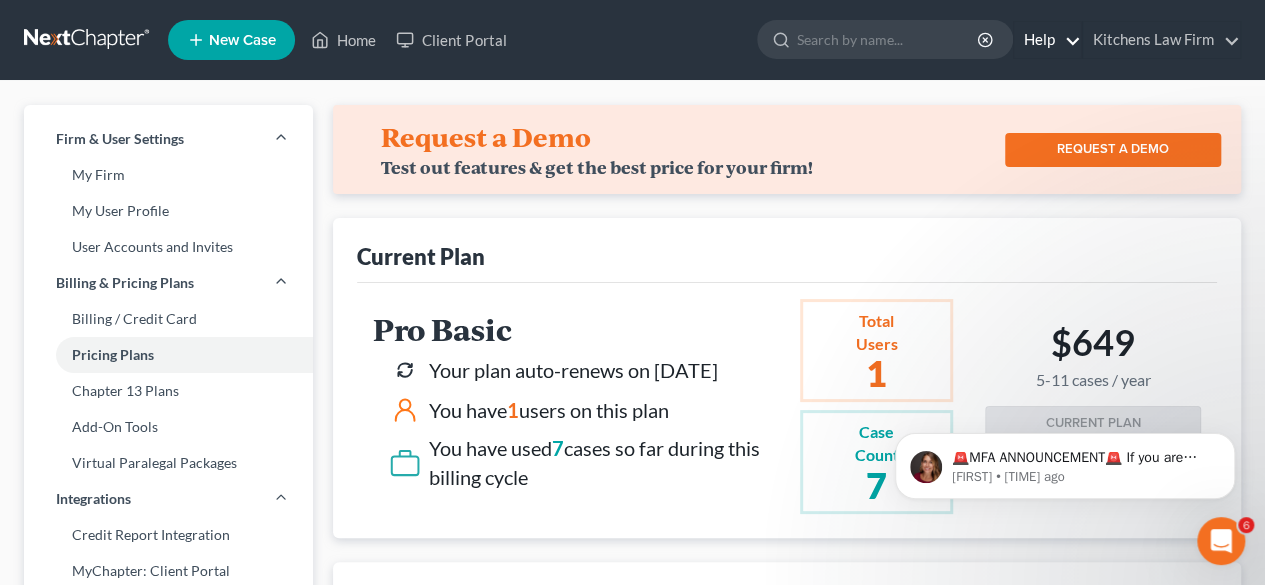 click on "Help" at bounding box center [1047, 40] 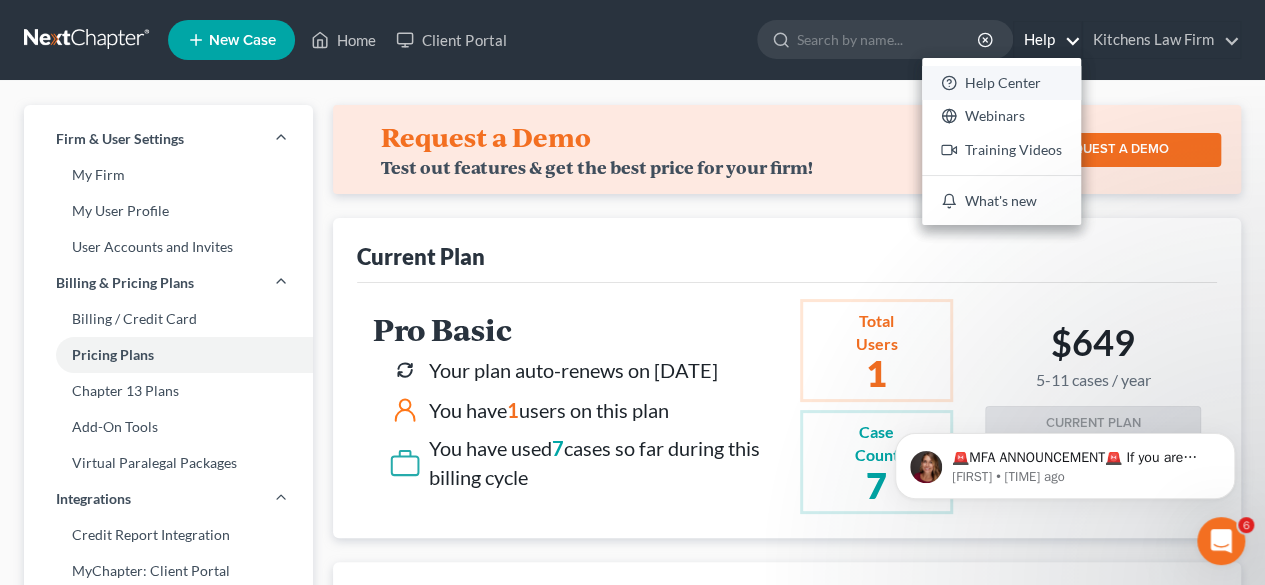 click on "Help Center" at bounding box center [1001, 83] 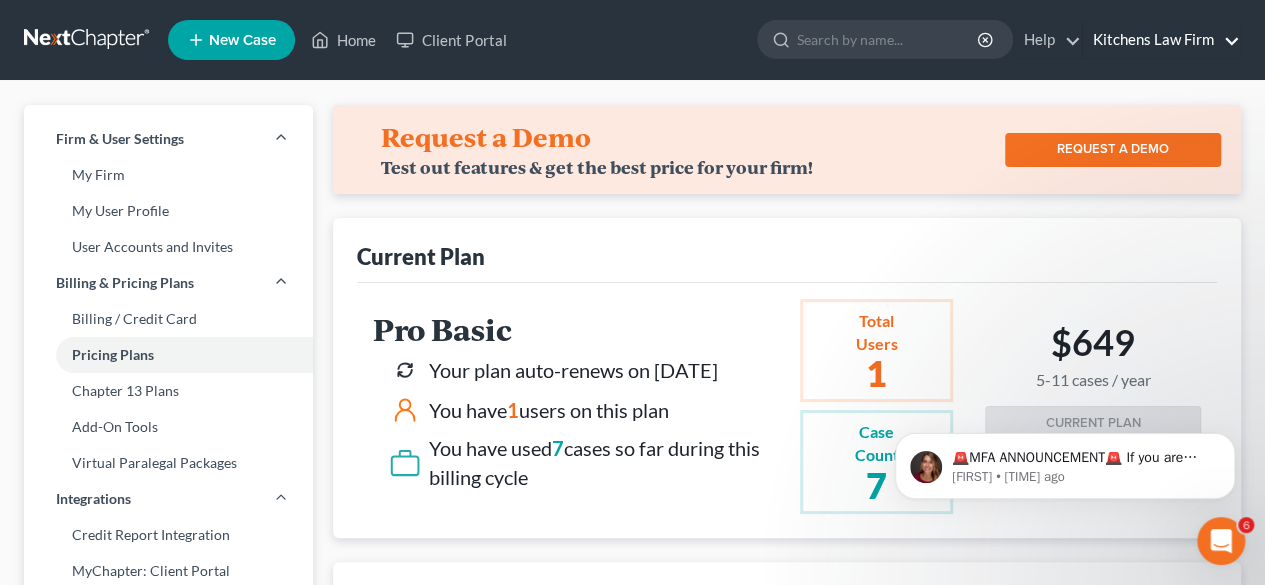 click on "Kitchens Law Firm" at bounding box center (1161, 40) 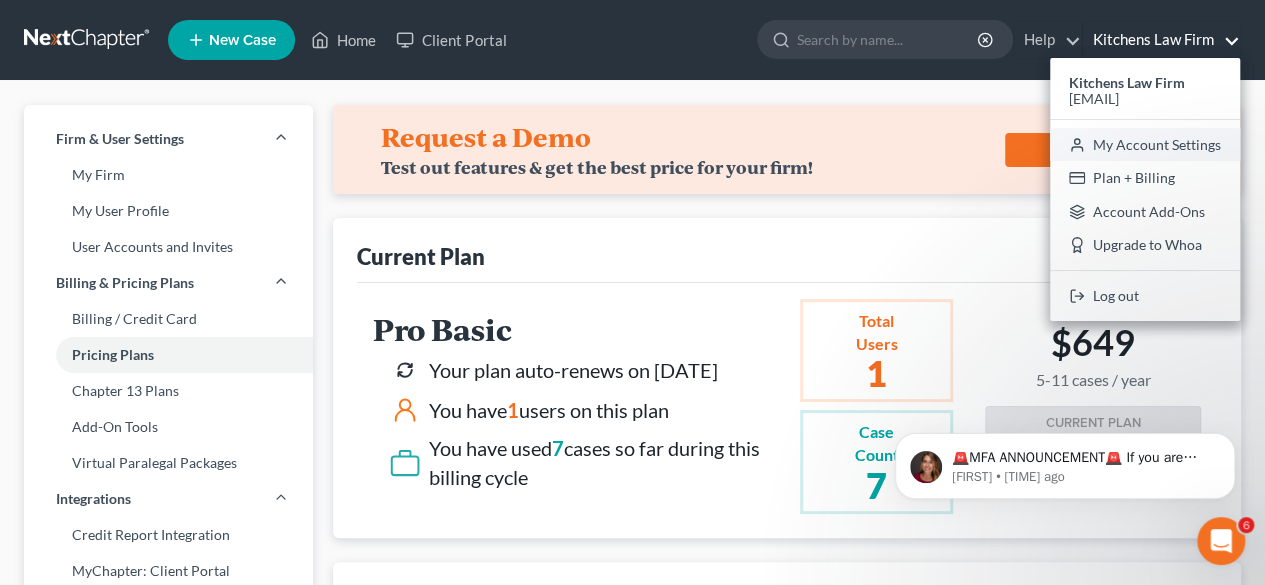 click on "My Account Settings" at bounding box center [1145, 145] 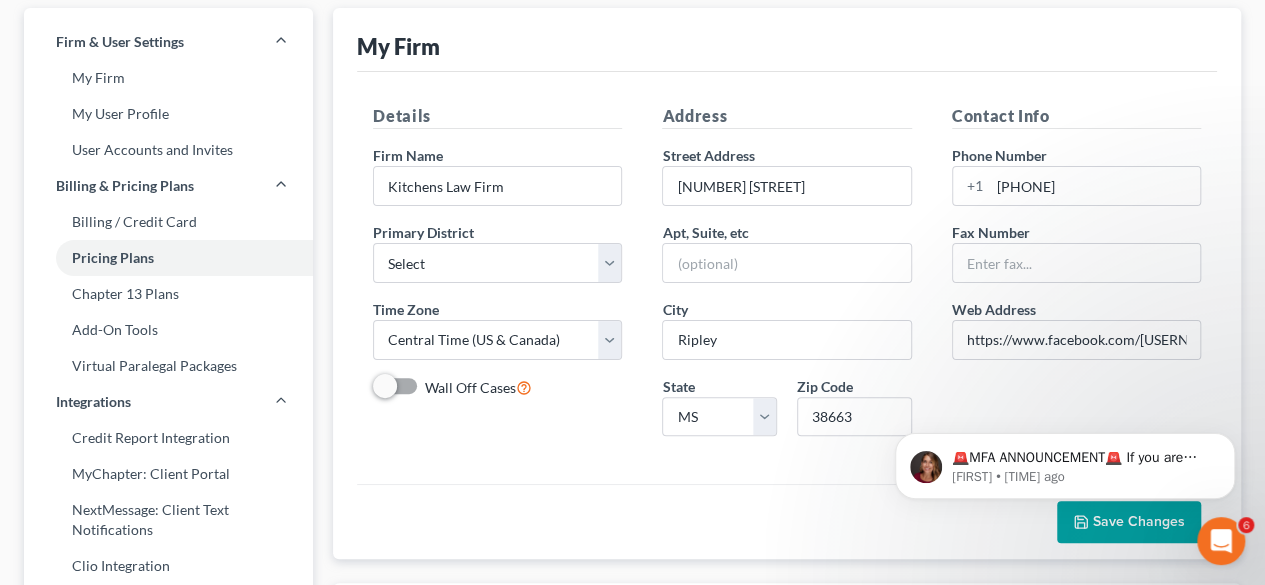 scroll, scrollTop: 98, scrollLeft: 0, axis: vertical 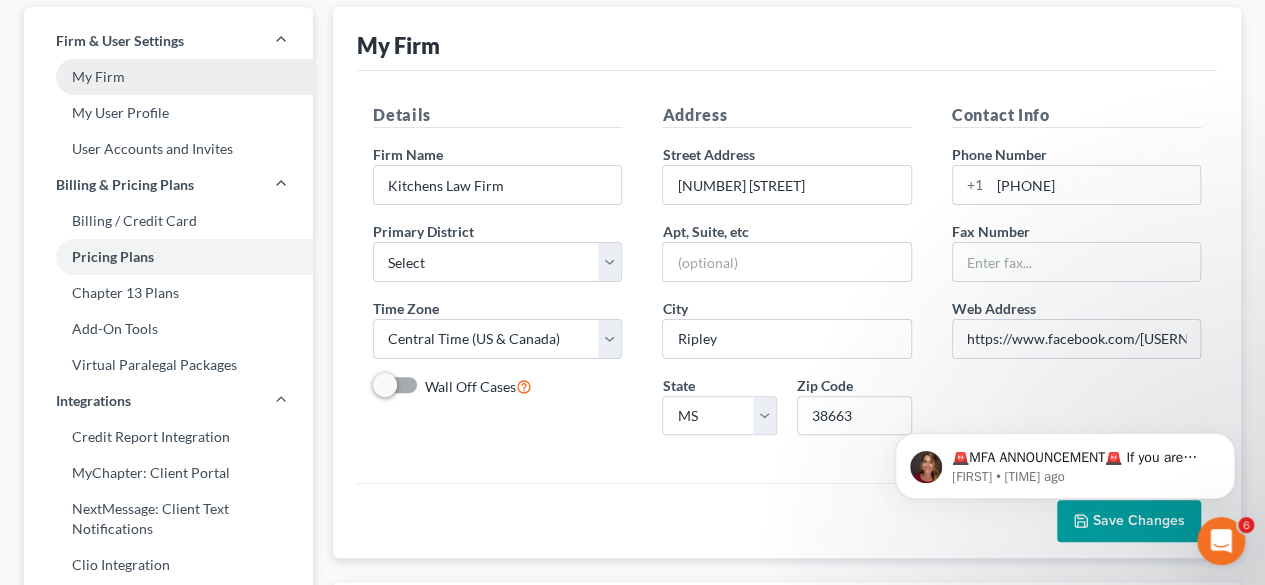 click on "My Firm" at bounding box center [168, 77] 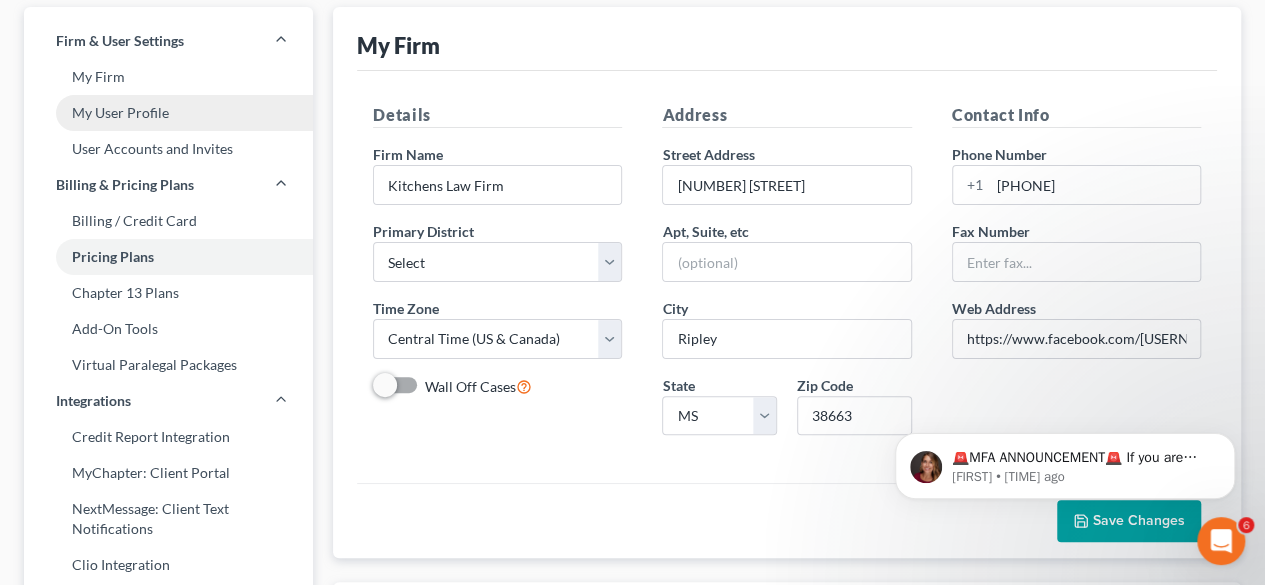 click on "My User Profile" at bounding box center (168, 113) 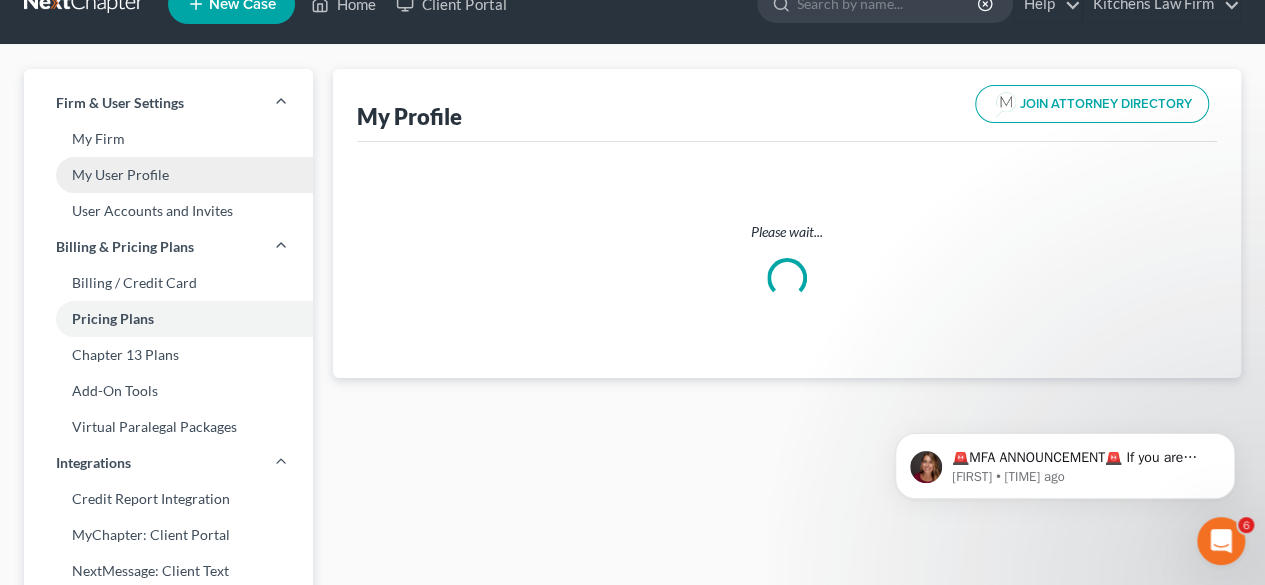 scroll, scrollTop: 0, scrollLeft: 0, axis: both 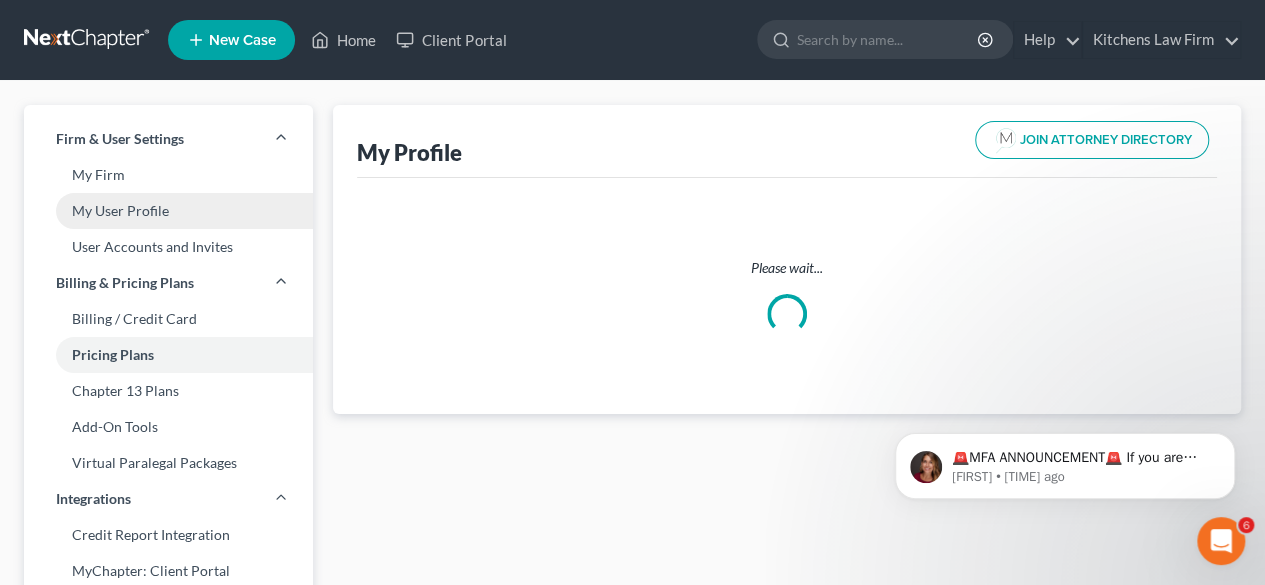 select on "25" 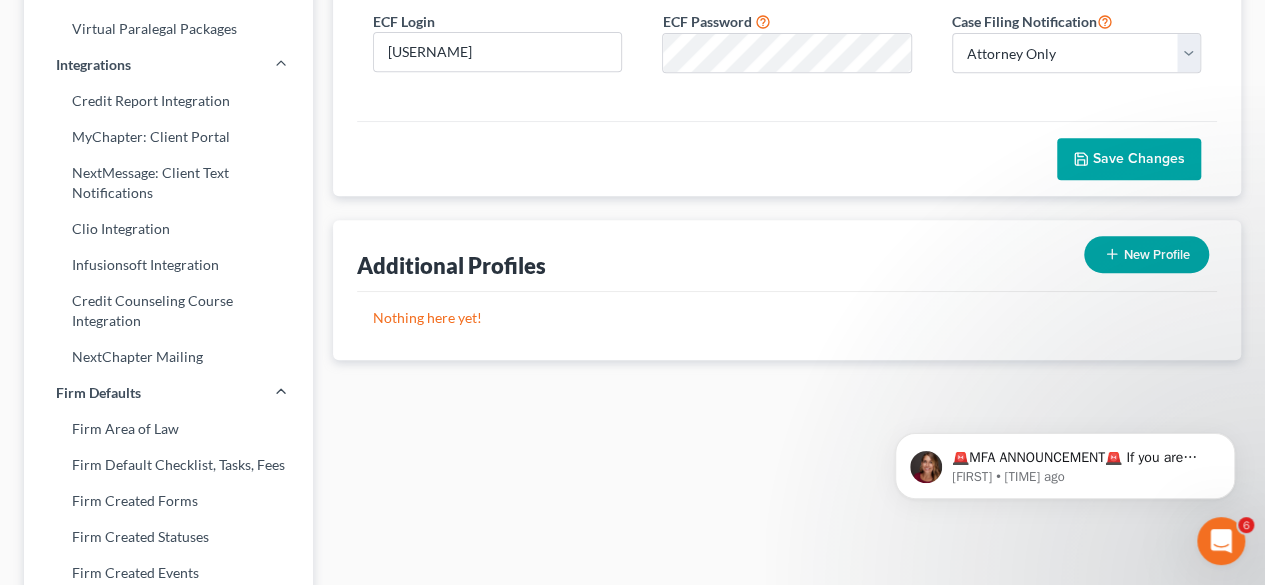 scroll, scrollTop: 435, scrollLeft: 0, axis: vertical 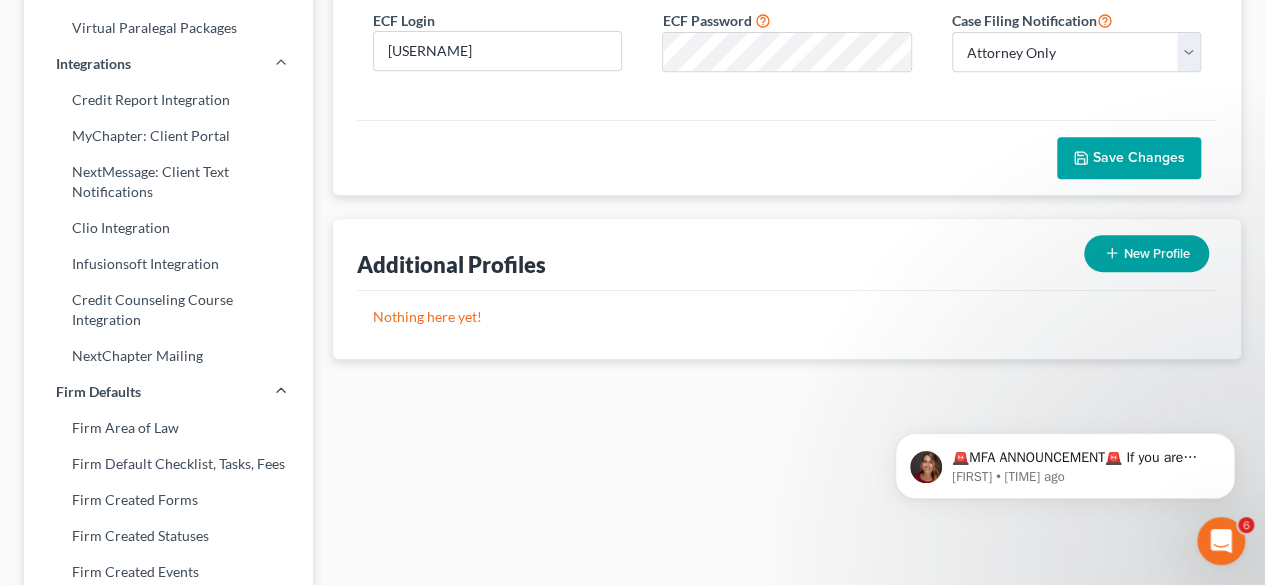 click 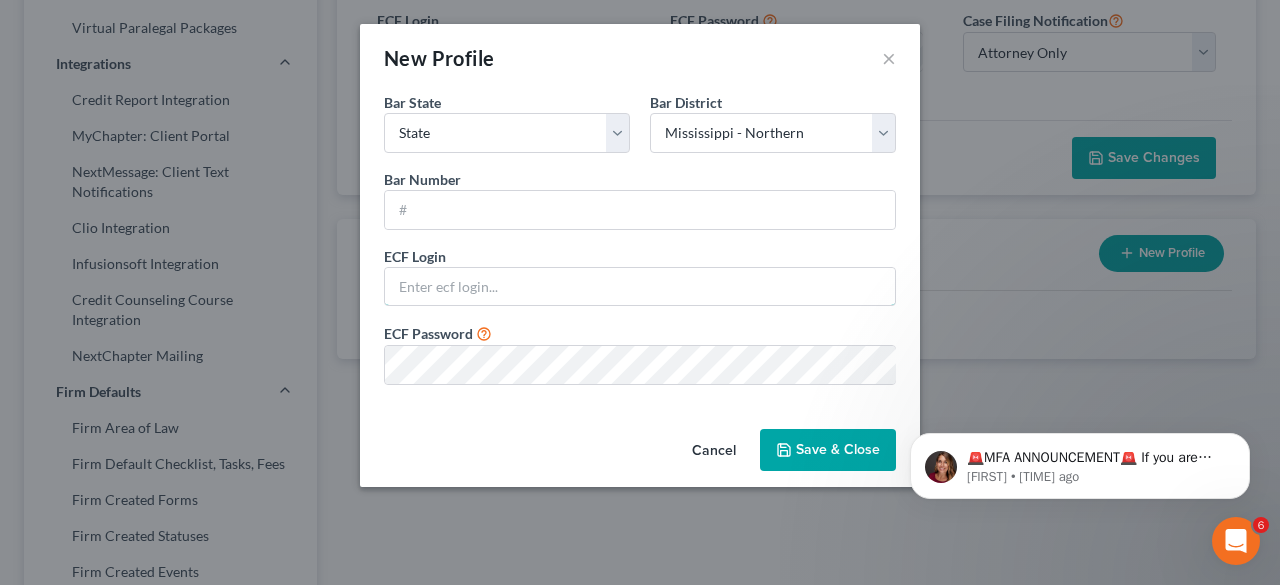type on "[EMAIL]" 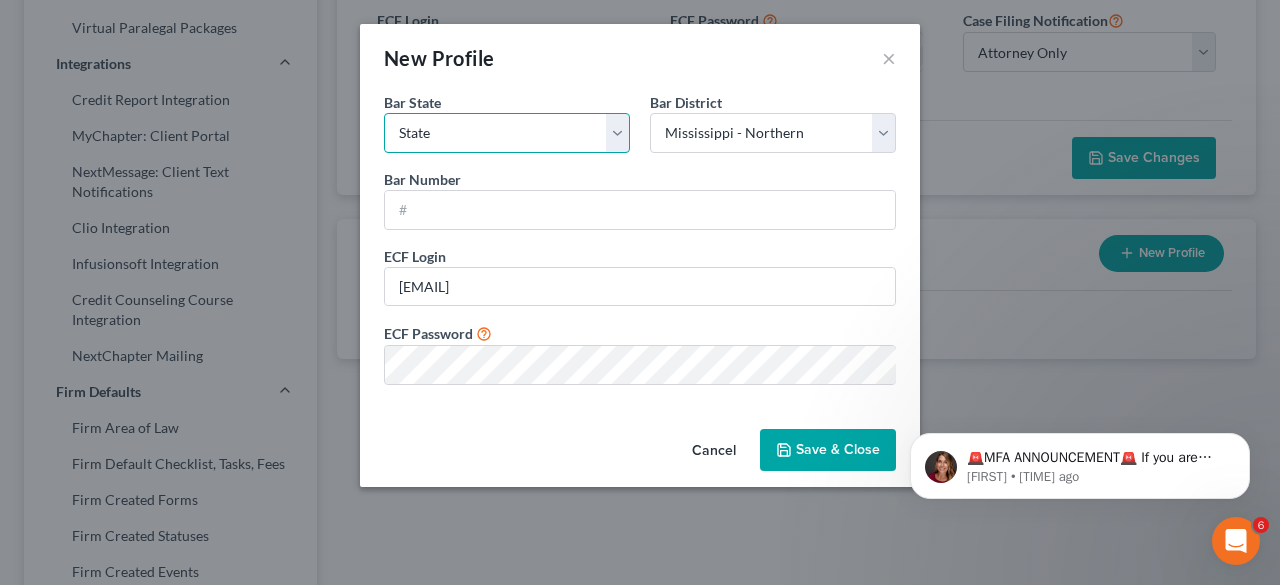 click on "State AL AK AR AZ CA CO CT DE DC FL GA GU HI ID IL IN IA KS KY LA ME MD MA MI MN MS MO MT NC ND NE NV NH NJ NM NY OH OK OR PA PR RI SC SD TN TX UT VI VA VT WA WV WI WY" at bounding box center (507, 133) 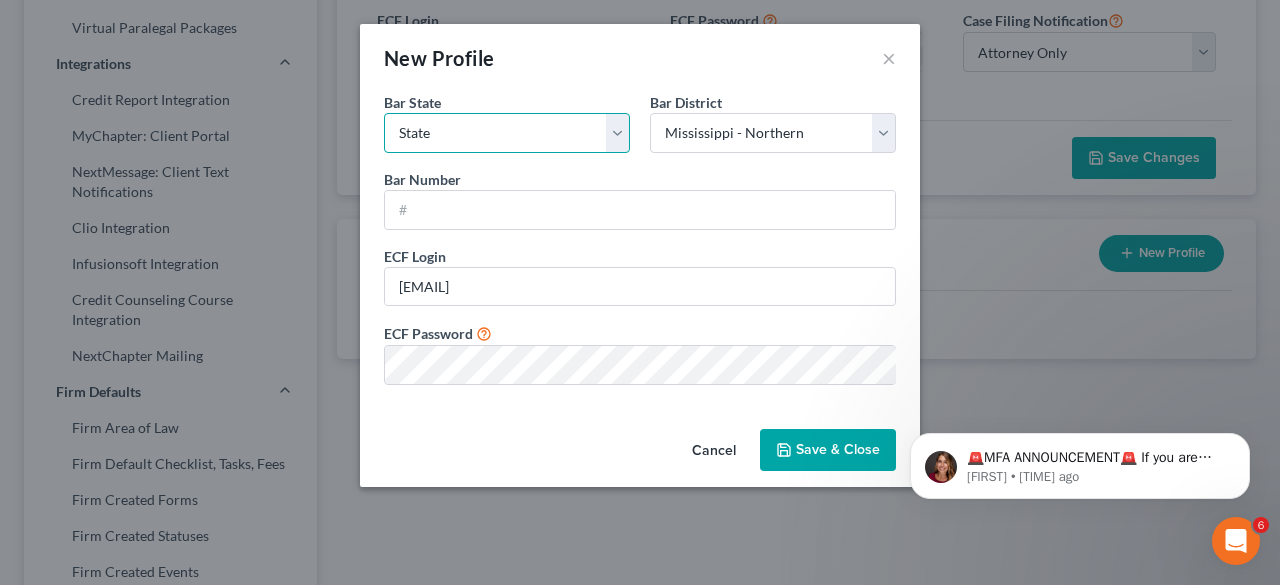 select on "25" 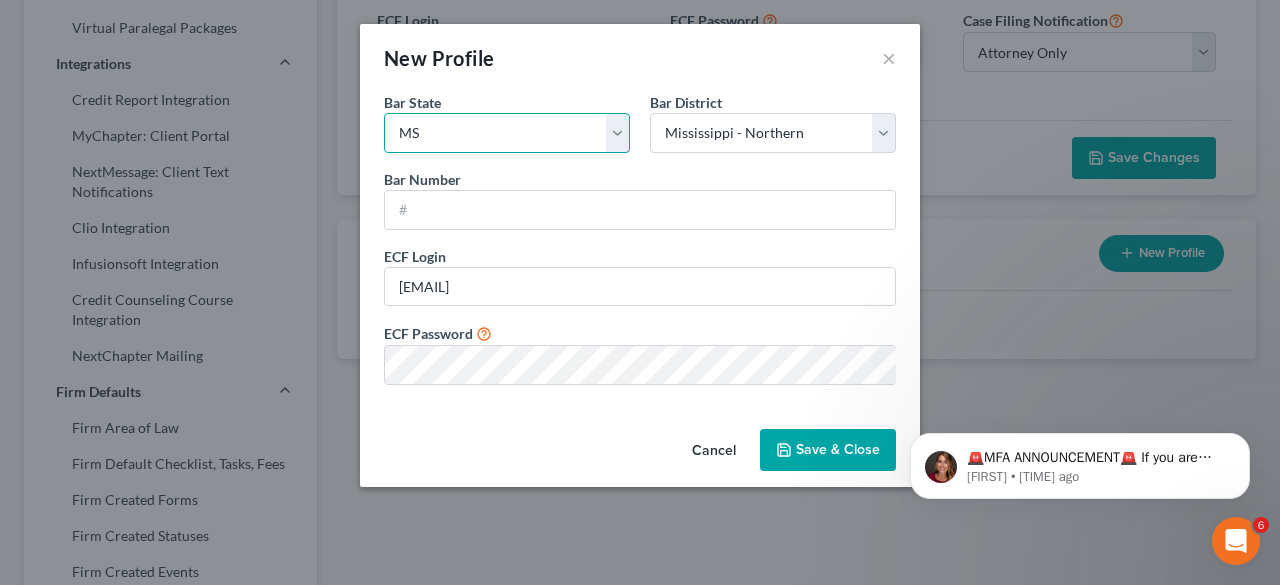 click on "State AL AK AR AZ CA CO CT DE DC FL GA GU HI ID IL IN IA KS KY LA ME MD MA MI MN MS MO MT NC ND NE NV NH NJ NM NY OH OK OR PA PR RI SC SD TN TX UT VI VA VT WA WV WI WY" at bounding box center [507, 133] 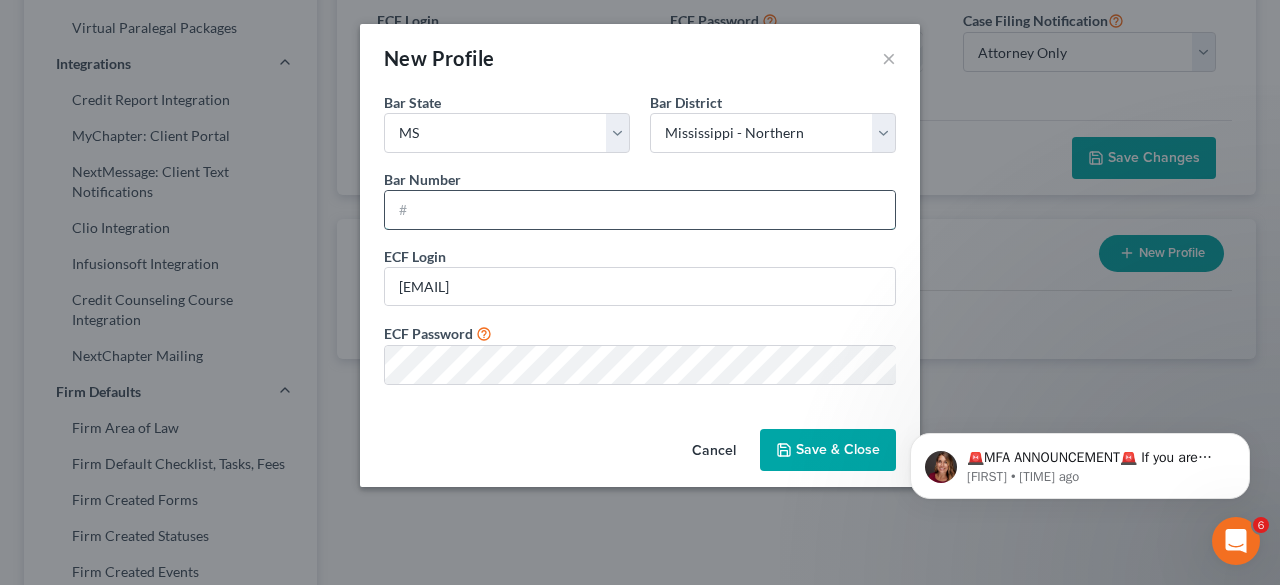click at bounding box center [640, 210] 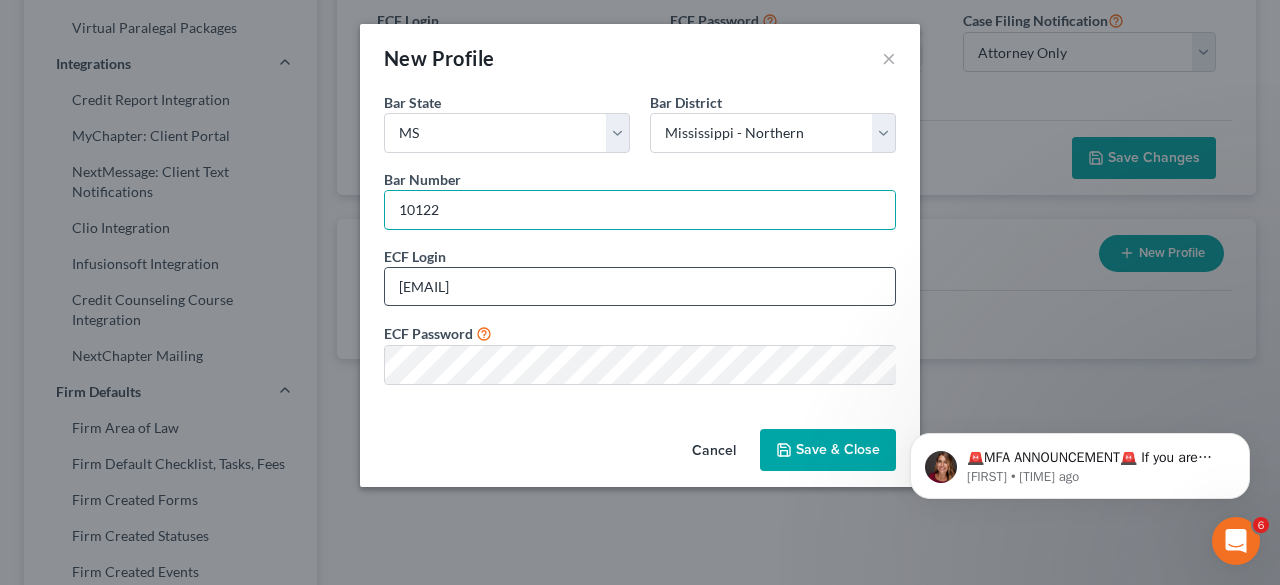 type on "10122" 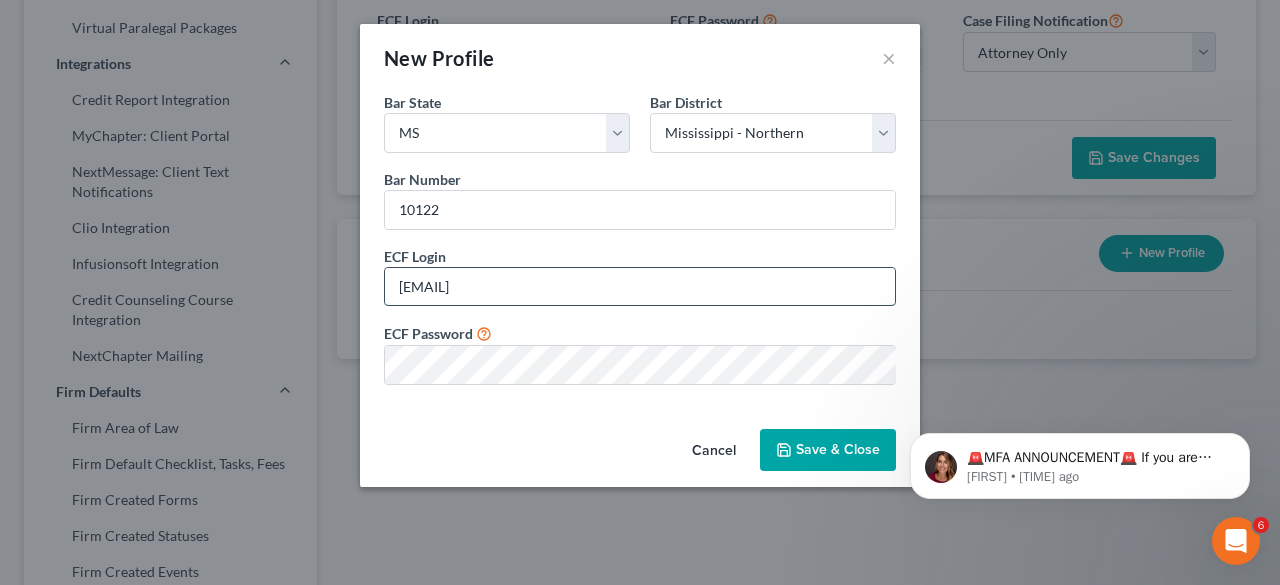 click on "[EMAIL]" at bounding box center (640, 287) 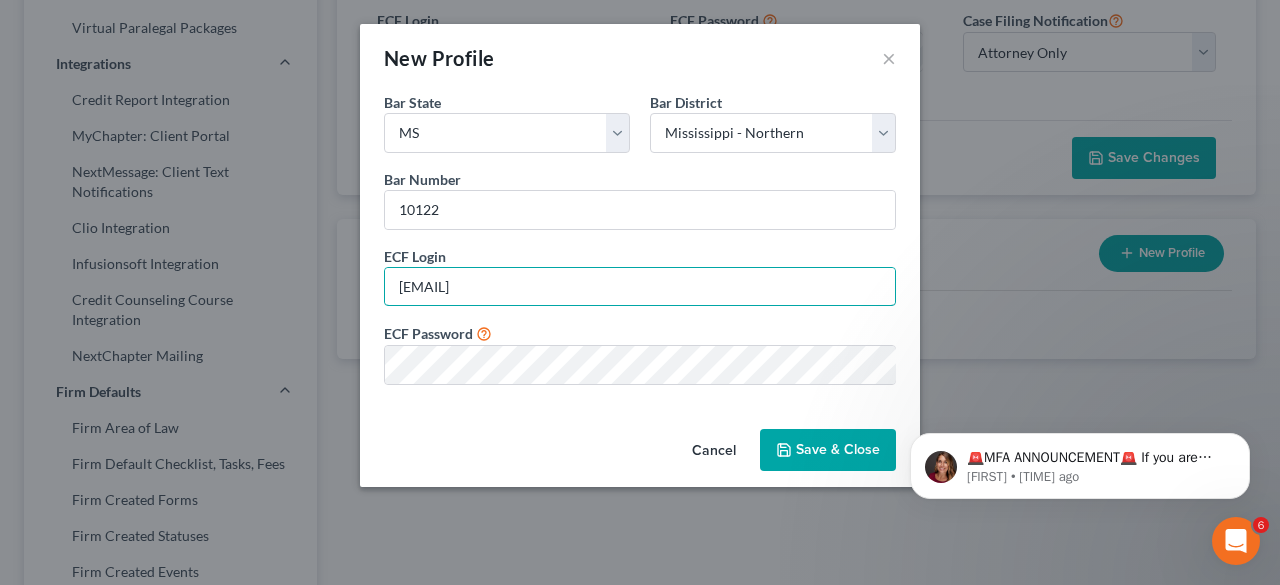 drag, startPoint x: 554, startPoint y: 289, endPoint x: 338, endPoint y: 274, distance: 216.5202 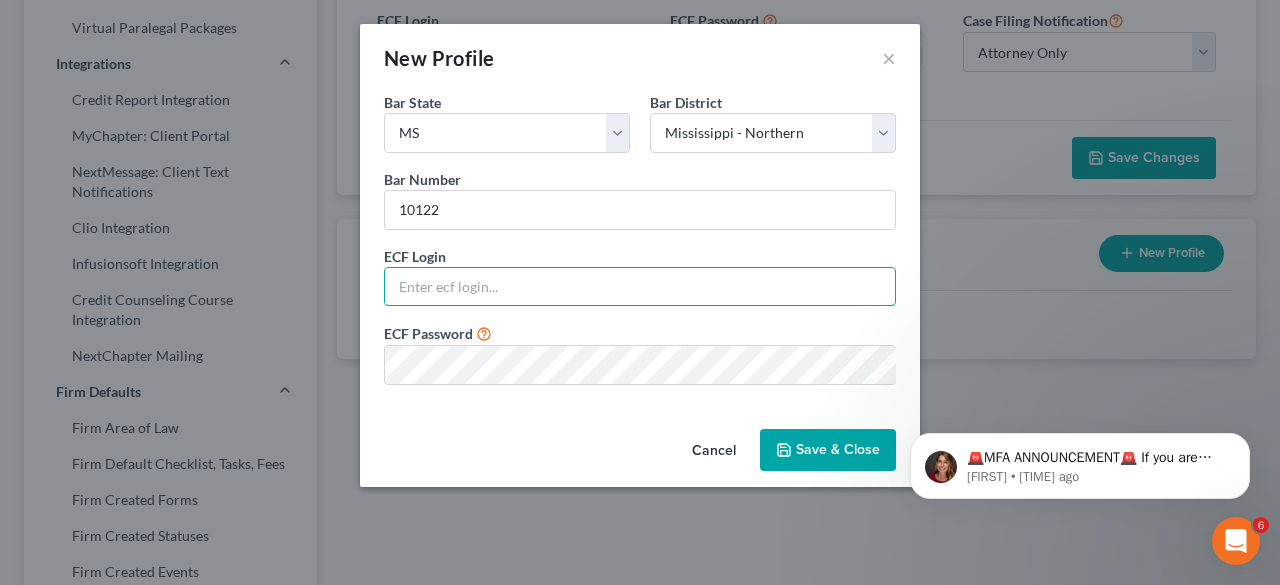 type 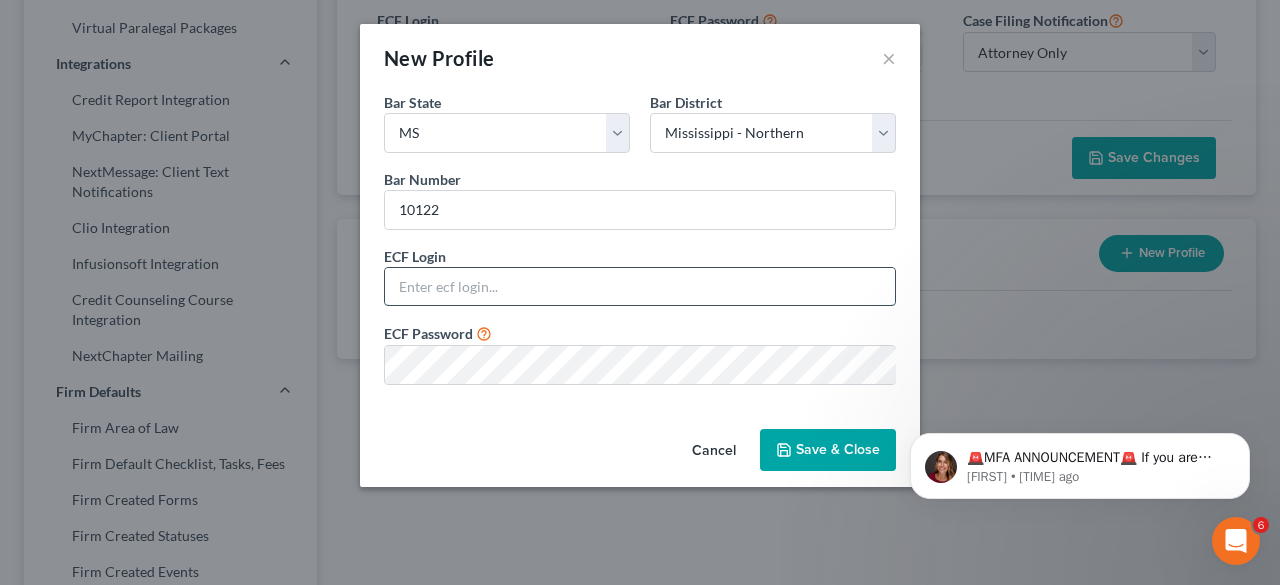 click at bounding box center [640, 287] 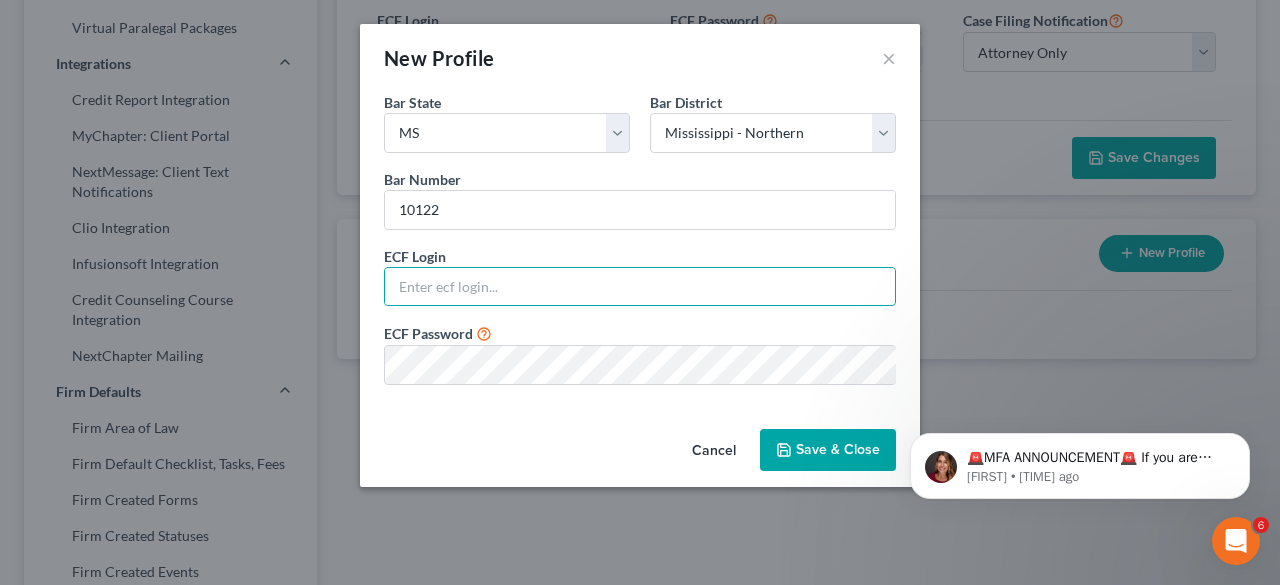 click on "Save & Close" at bounding box center [828, 450] 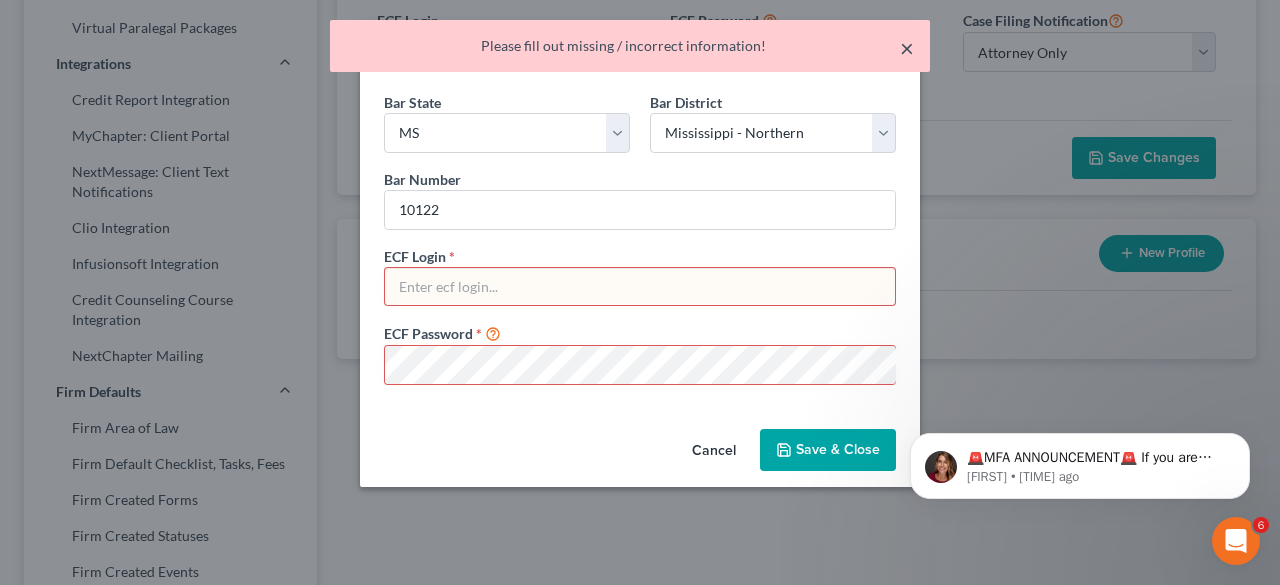 click on "×" at bounding box center (907, 48) 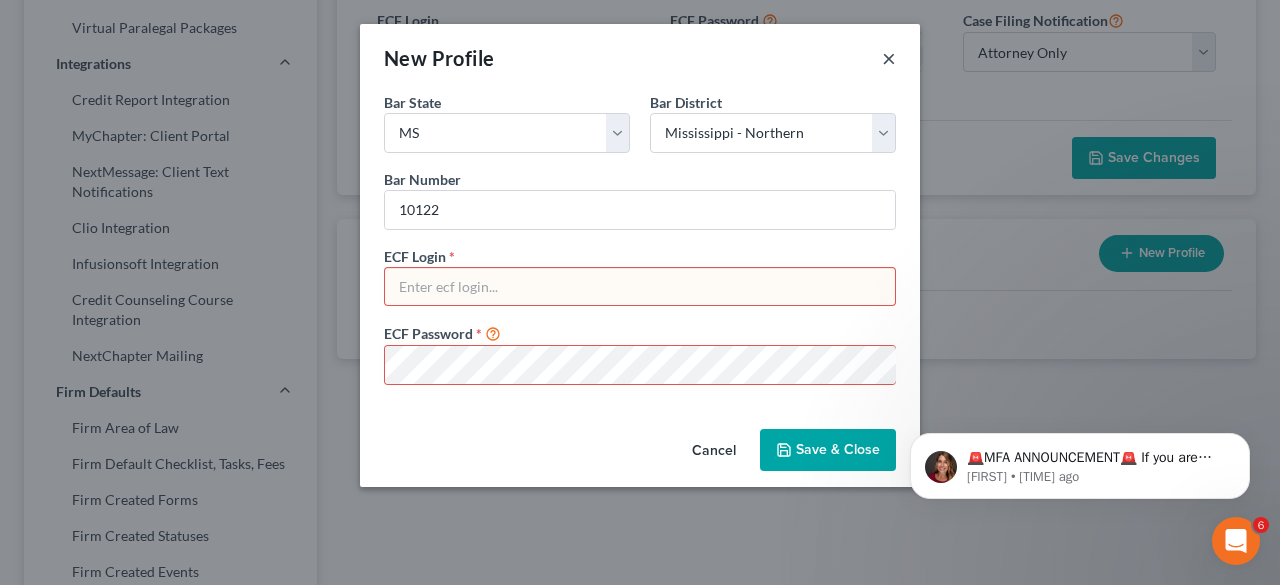 click on "×" at bounding box center [889, 58] 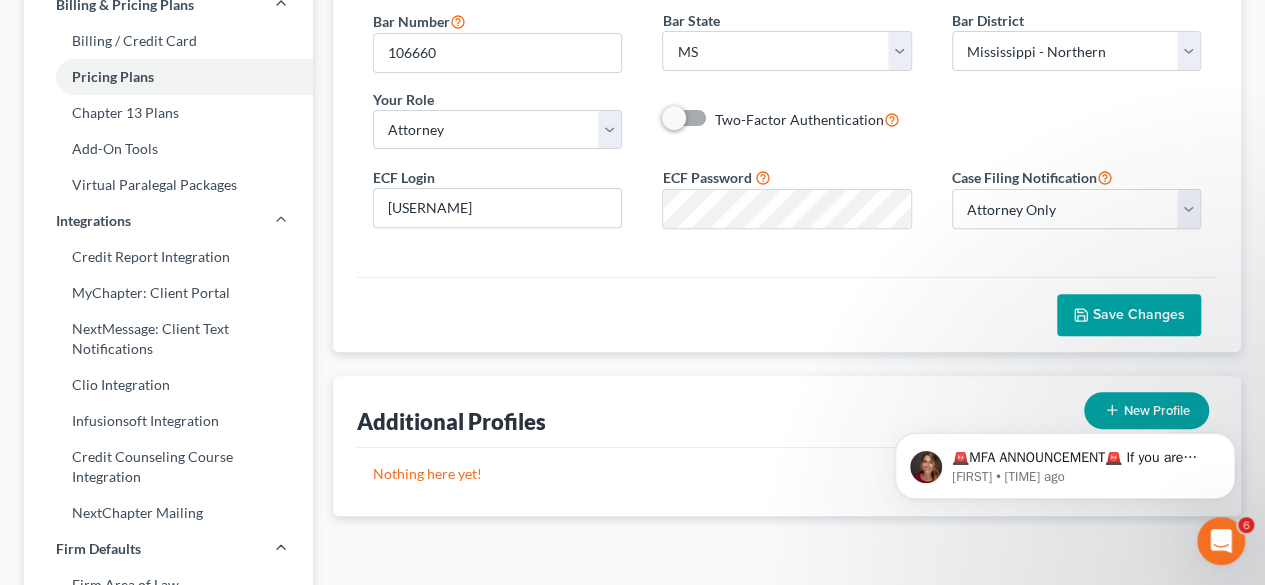 scroll, scrollTop: 281, scrollLeft: 0, axis: vertical 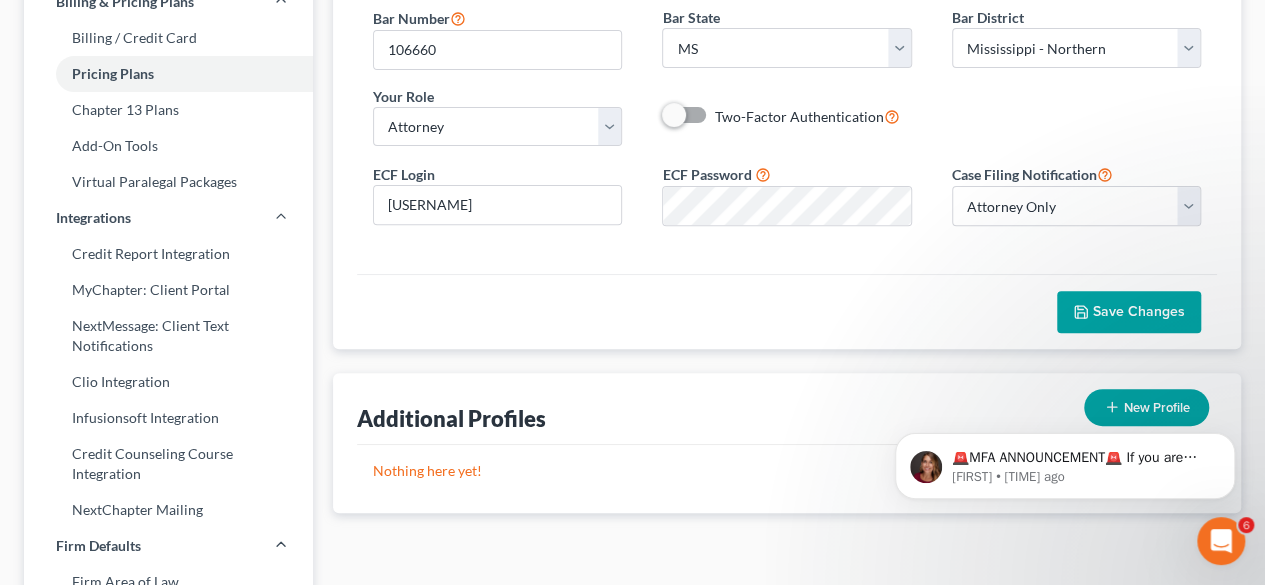 click on "🚨MFA ANNOUNCEMENT🚨   If you are filing today in Idaho or Colorado, you need to have MFA enabled on your PACER account.   Effective tomorrow, [DATE], all users filing with NextChapter's software will be required to enable MFA on their PACER accounts.   Varying districts are enrolling users at random starting tomorrow and some districts are requiring it for all filers tomorrow.   Additional instructions will come tomorrow, but we wanted to notify our users. [FIRST] • [TIME] ago" 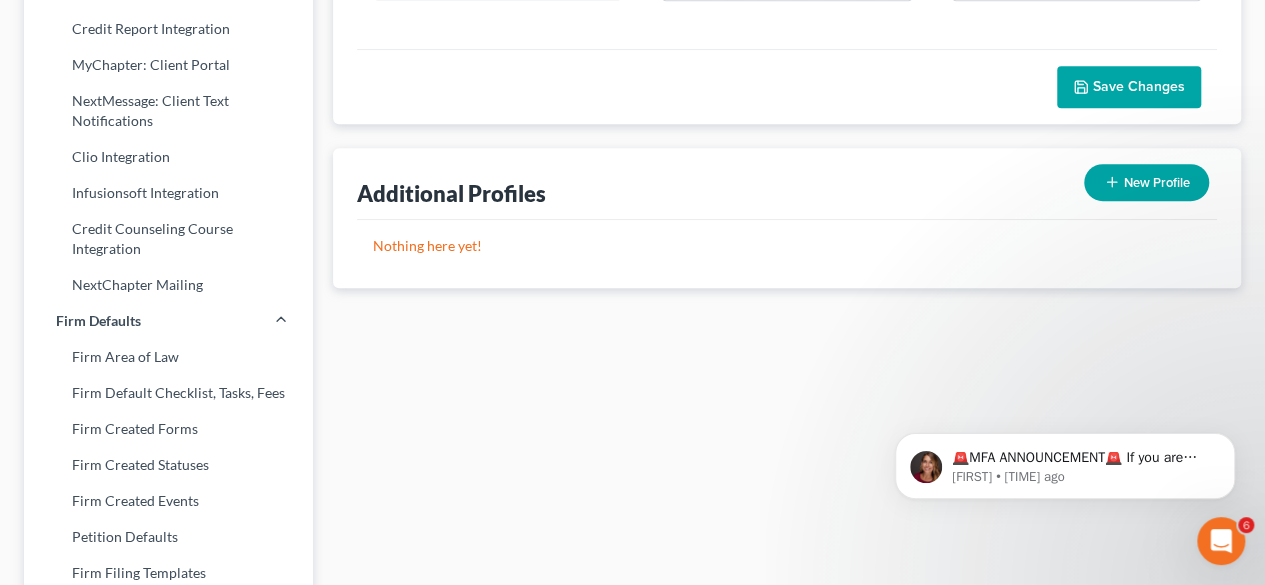 scroll, scrollTop: 507, scrollLeft: 0, axis: vertical 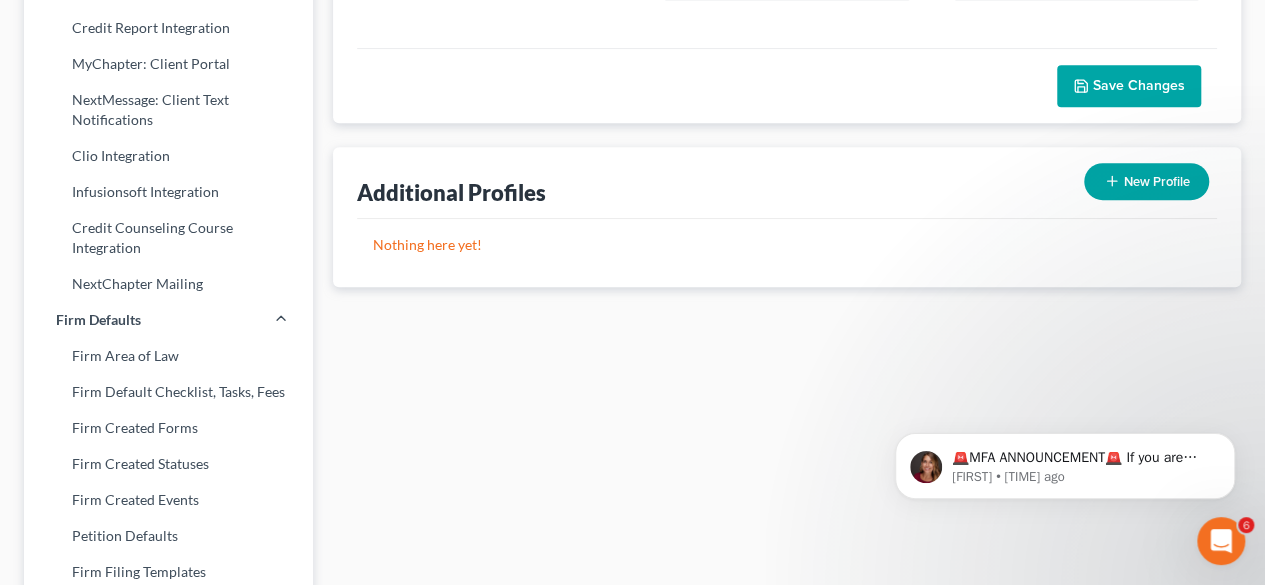 click on "New Profile" at bounding box center [1146, 181] 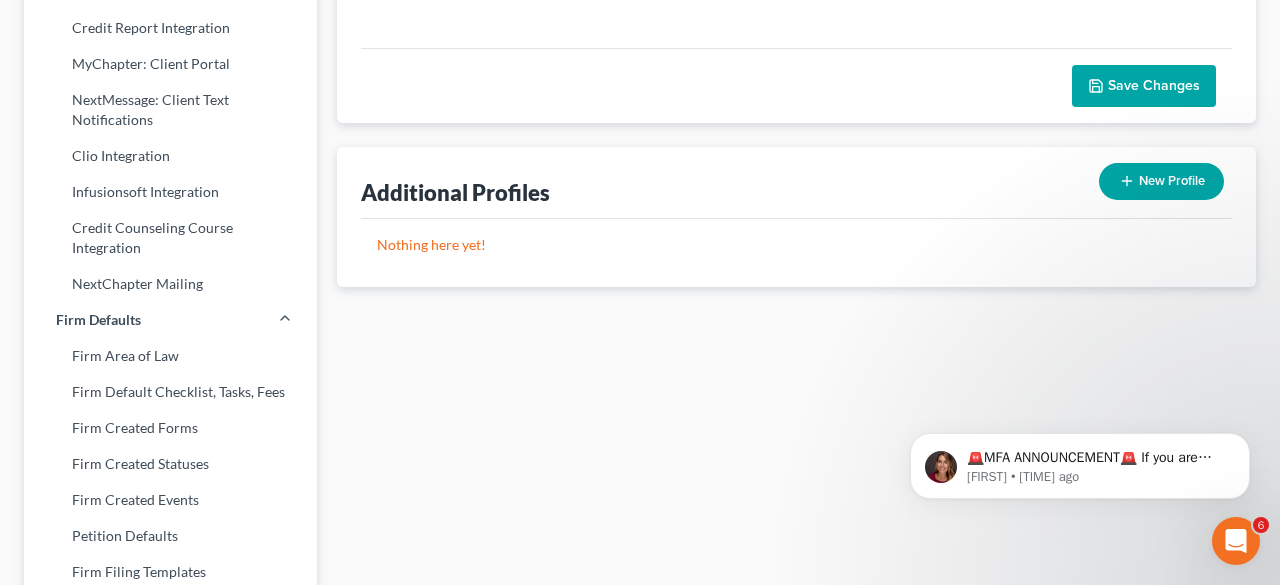 select on "43" 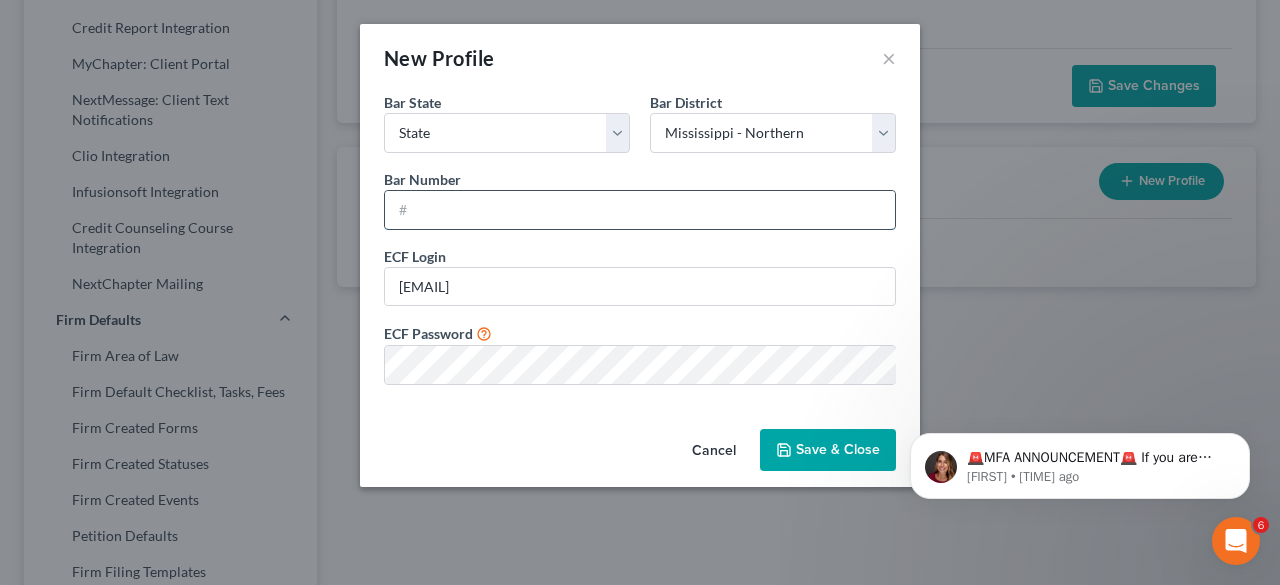 click at bounding box center (640, 210) 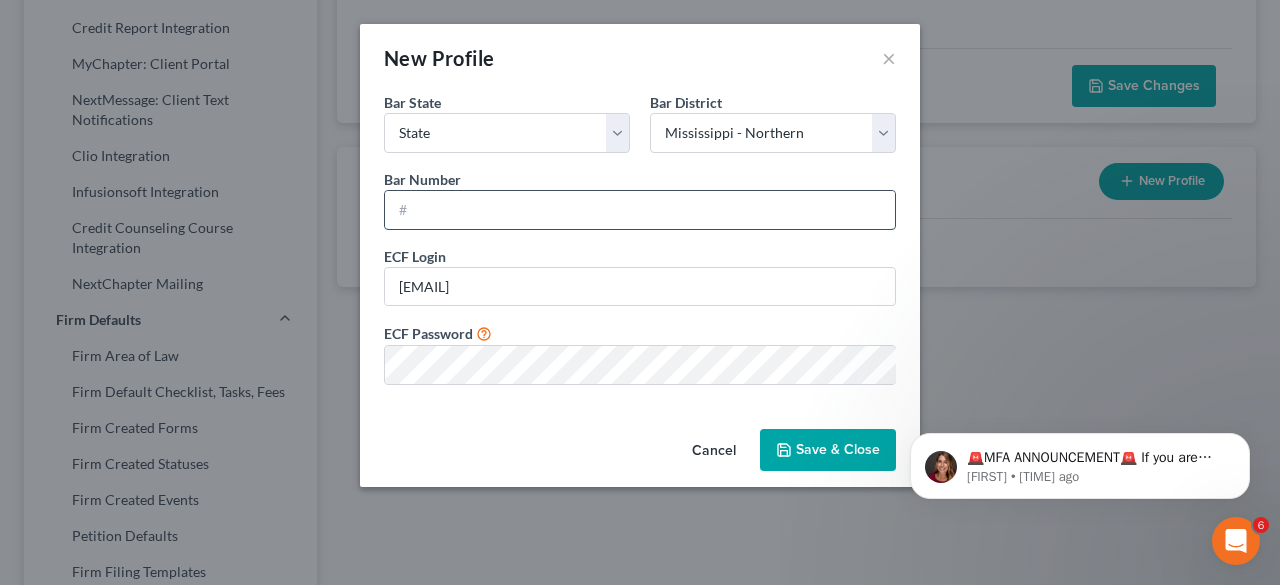 type on "10122" 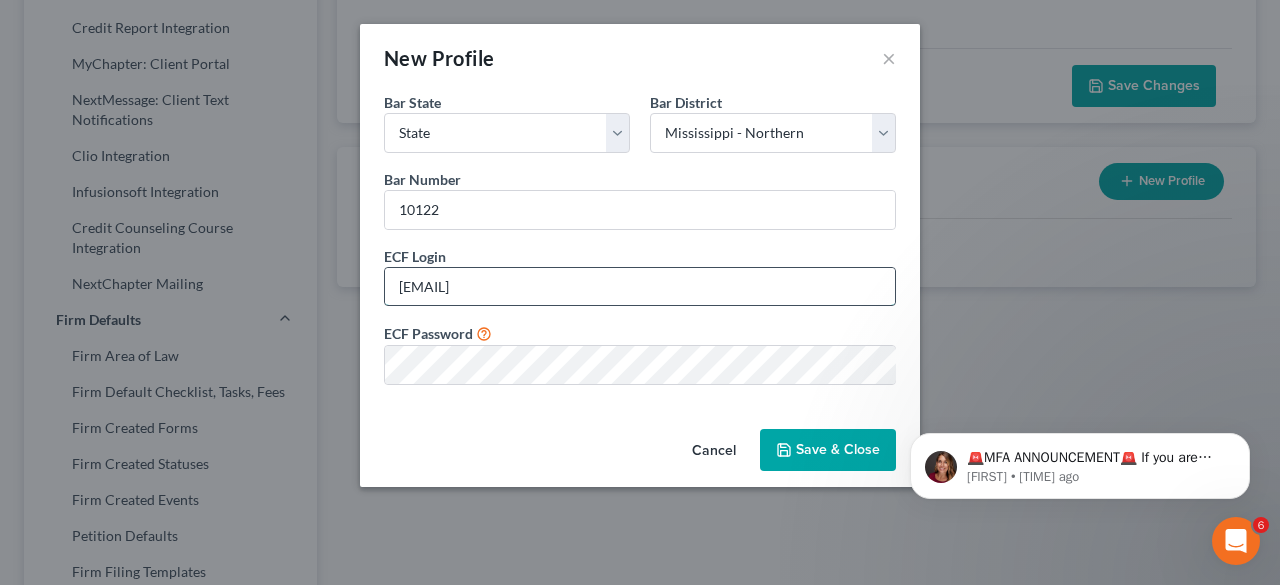 click on "[EMAIL]" at bounding box center [640, 287] 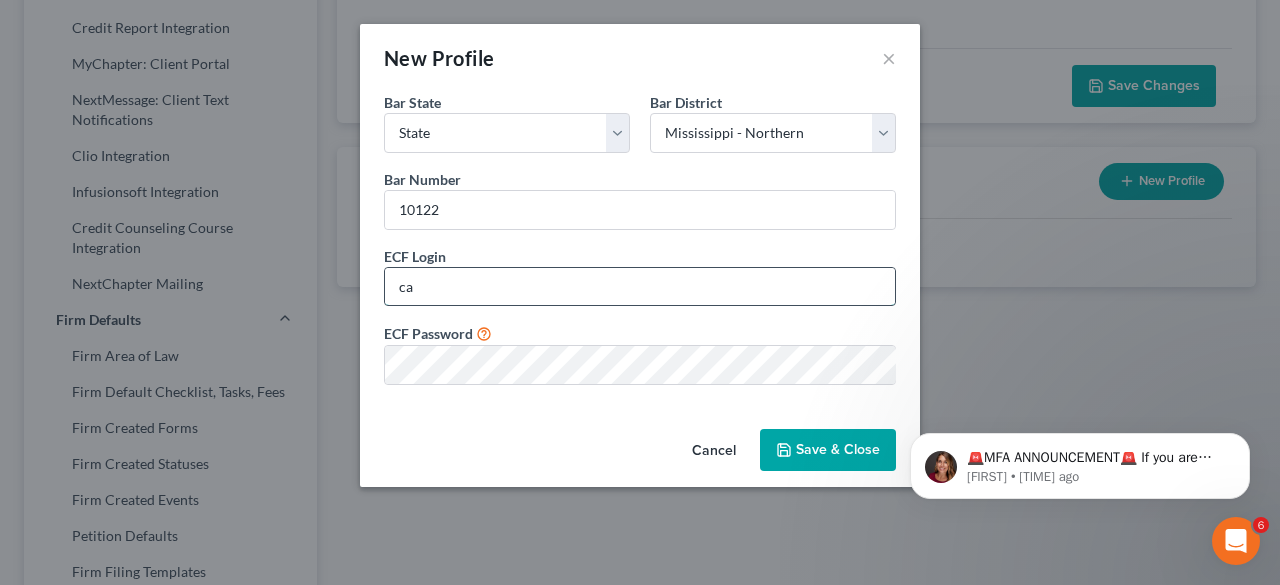 type on "c" 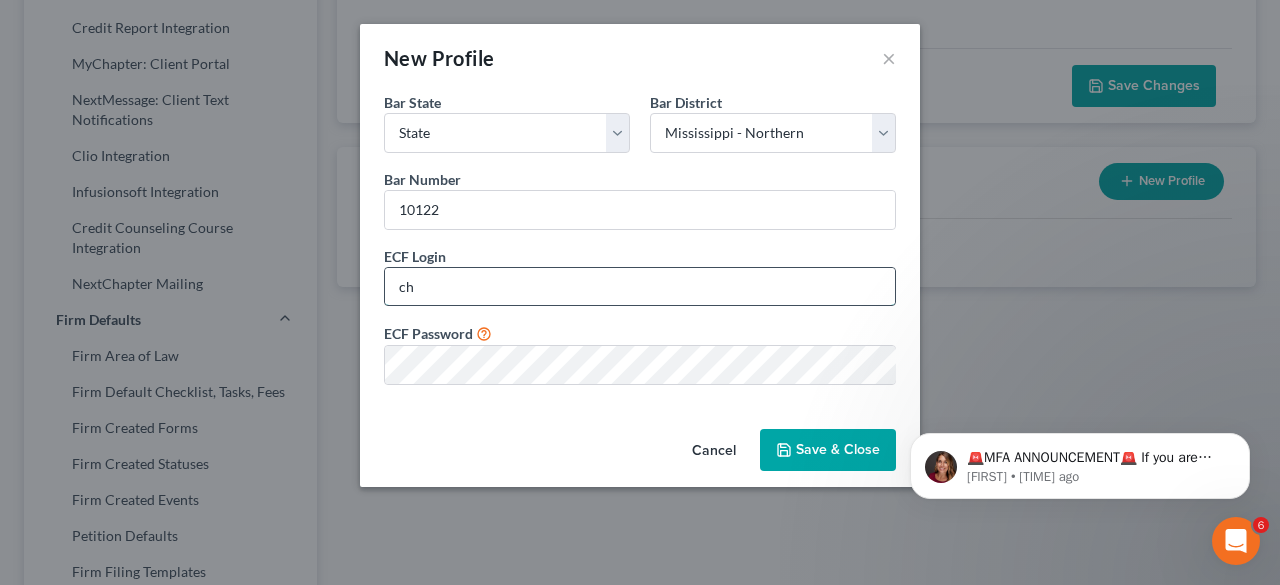 type on "c" 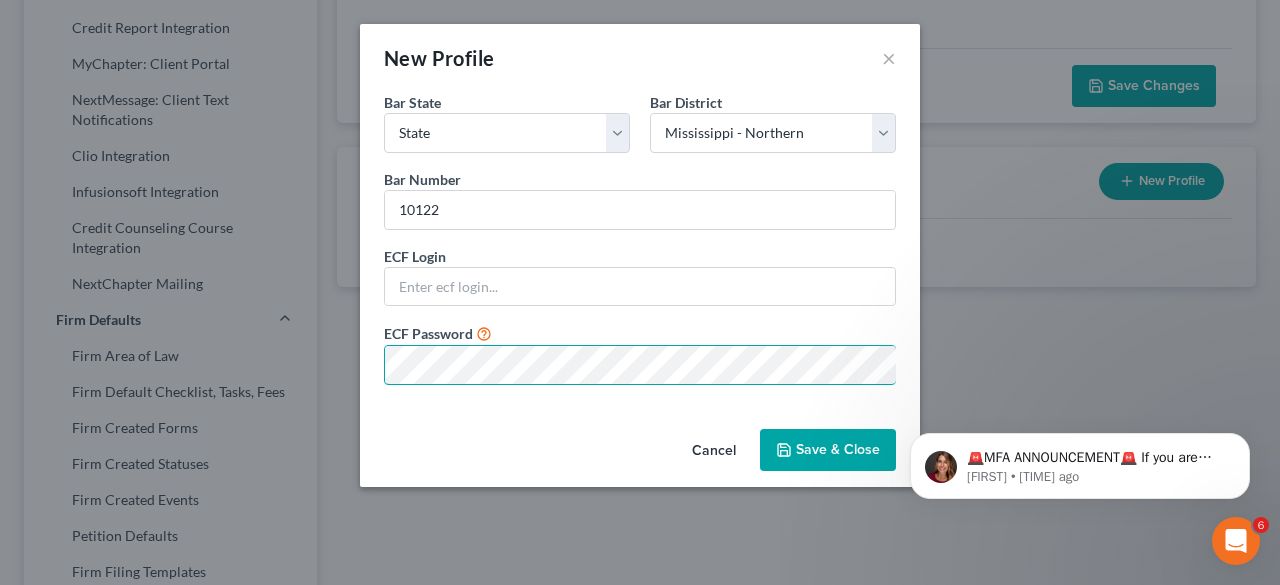 click on "New Profile ×
Bar State
*
State AL AK AR AZ CA CO CT DE DC FL GA GU HI ID IL IN IA KS KY LA ME MD MA MI MN MS MO MT NC ND NE NV NH NJ NM NY OH OK OR PA PR RI SC SD TN TX UT VI VA VT WA WV WI WY
Bar District
*
Select Alabama - Middle Alabama - Northern Alabama - Southern Alaska Arizona Arkansas - Eastern Arkansas - Western California - Central California - Eastern California - Northern California - Southern Colorado Connecticut Delaware District of Columbia Florida - Middle Florida - Northern Florida - Southern Georgia - Middle Georgia - Northern Georgia - Southern Guam Hawaii Idaho Illinois - Central Illinois - Northern Illinois - Southern Indiana - Northern Indiana - Southern Iowa - Northern Iowa - Southern Kansas Kentucky - Eastern Kentucky - Western Louisiana - Eastern Louisiana - Middle Louisiana - Western Maine Maryland Massachusetts Michigan - Eastern Michigan - Western Minnesota Mississippi - Northern Mississippi - Southern Missouri - Eastern Missouri - Western Nevada" at bounding box center [640, 292] 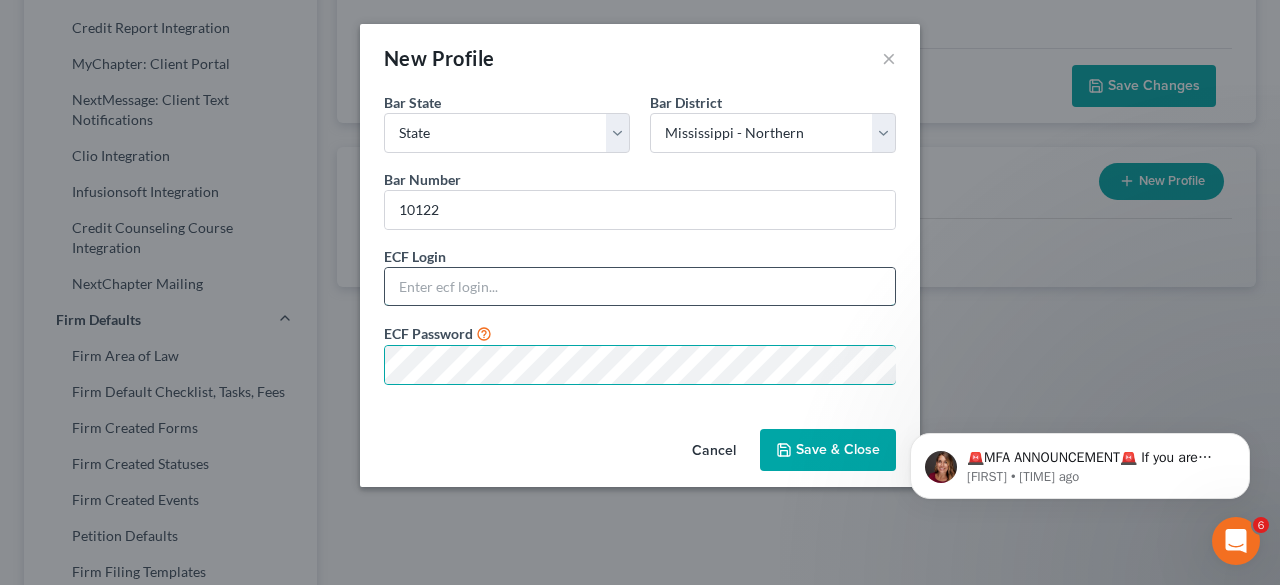 click at bounding box center [640, 287] 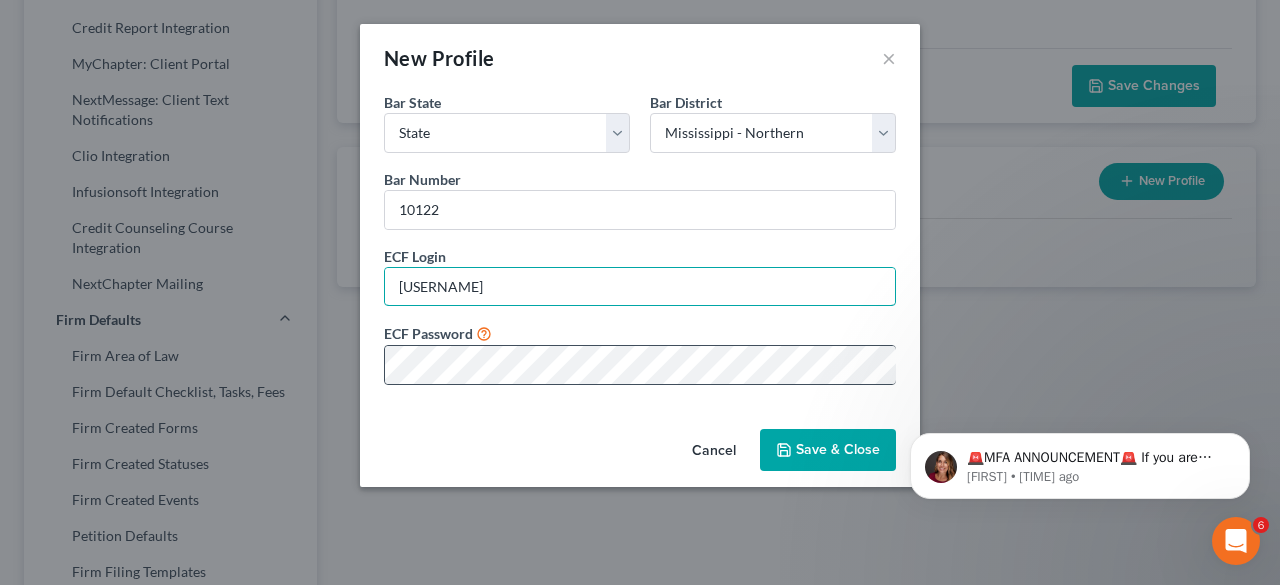 type on "[USERNAME]" 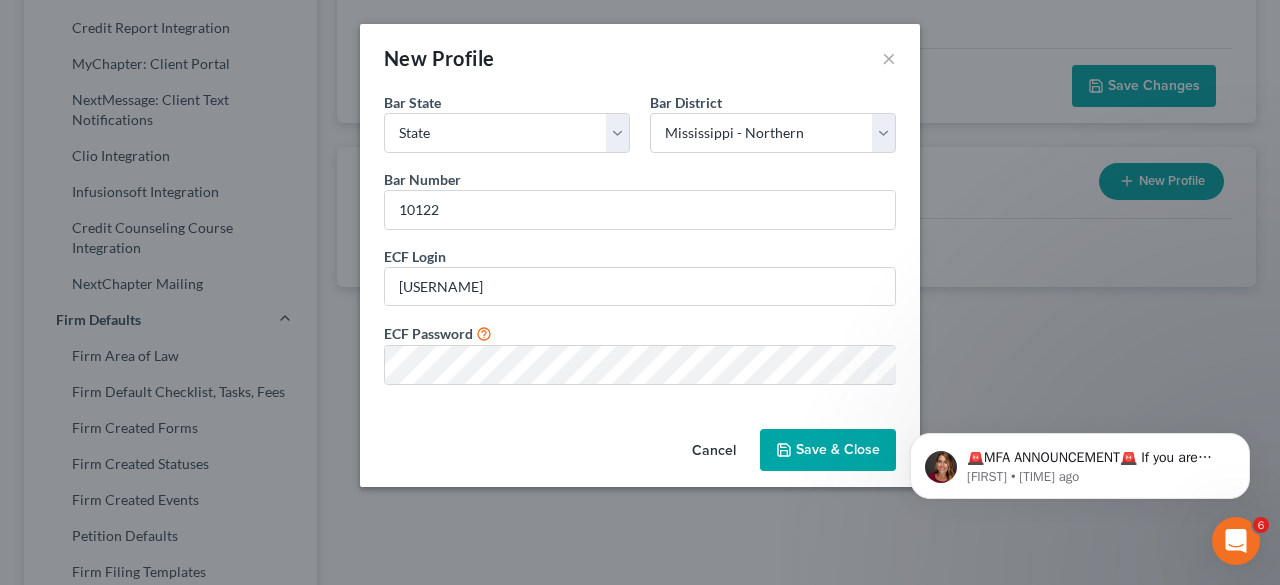 click on "Save & Close" at bounding box center (828, 450) 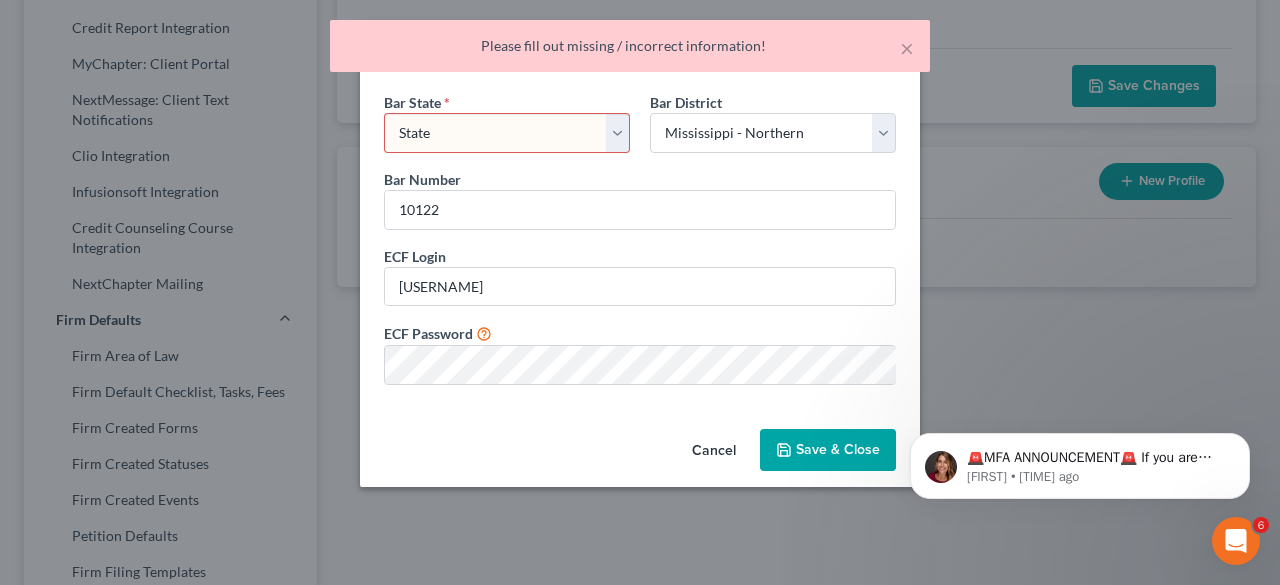 click on "State AL AK AR AZ CA CO CT DE DC FL GA GU HI ID IL IN IA KS KY LA ME MD MA MI MN MS MO MT NC ND NE NV NH NJ NM NY OH OK OR PA PR RI SC SD TN TX UT VI VA VT WA WV WI WY" at bounding box center [507, 133] 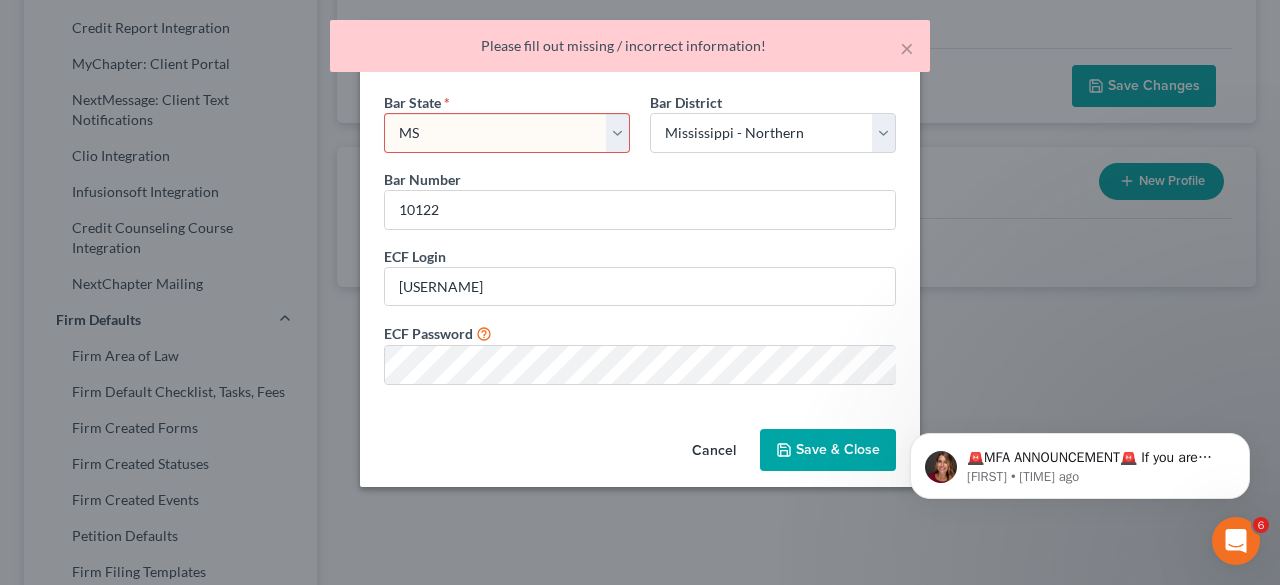 click on "State AL AK AR AZ CA CO CT DE DC FL GA GU HI ID IL IN IA KS KY LA ME MD MA MI MN MS MO MT NC ND NE NV NH NJ NM NY OH OK OR PA PR RI SC SD TN TX UT VI VA VT WA WV WI WY" at bounding box center [507, 133] 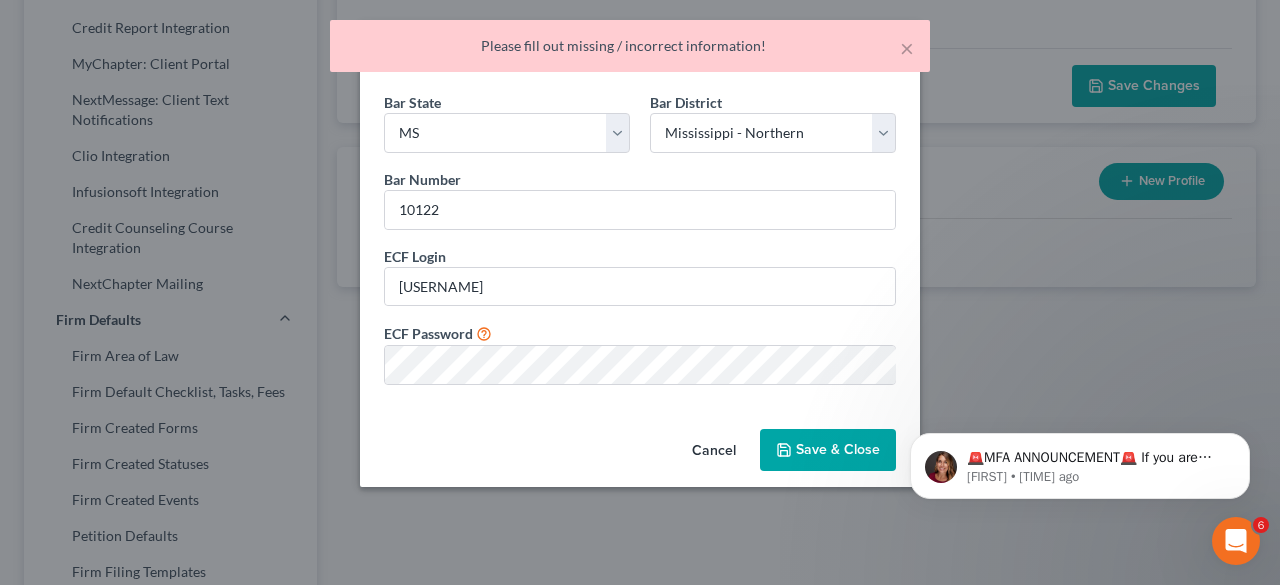 click 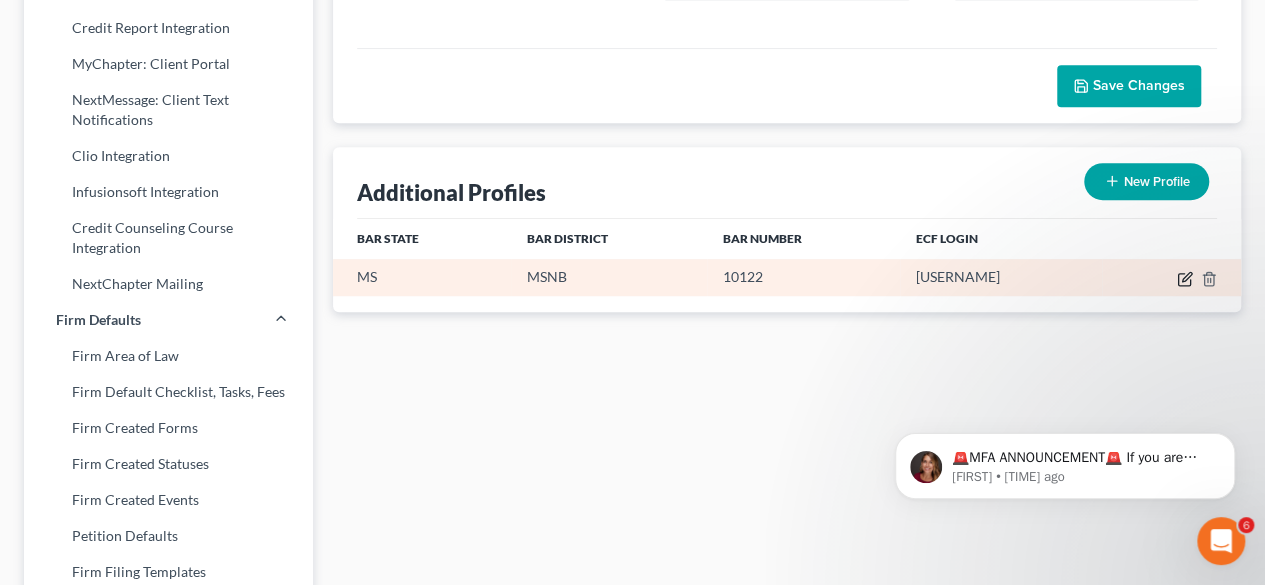 click 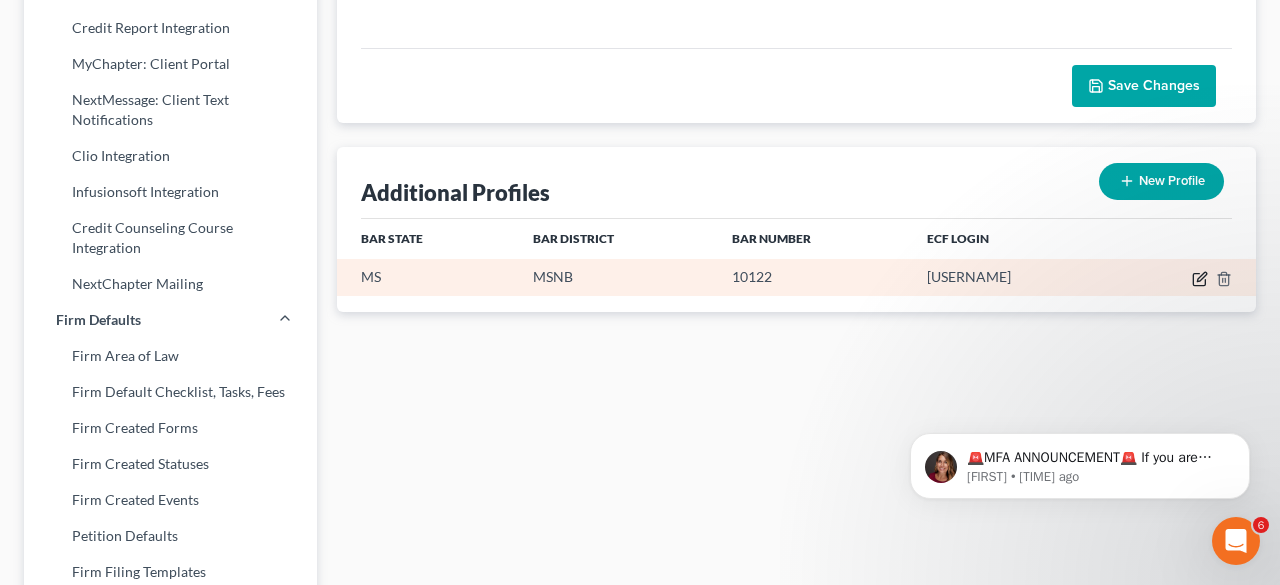 select on "25" 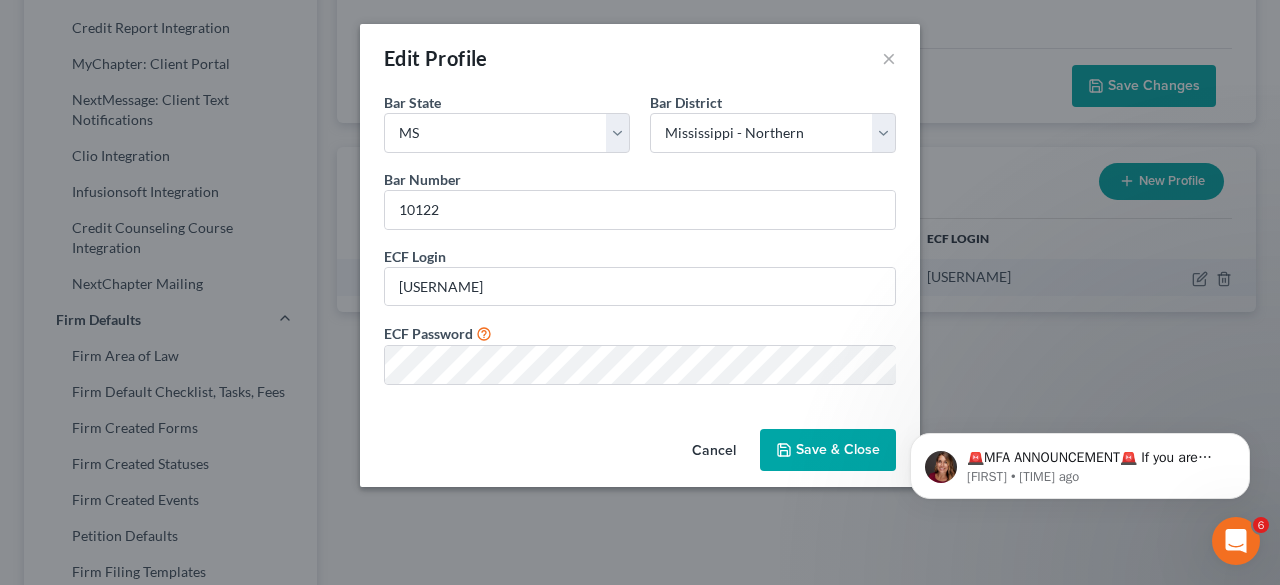click on "Save & Close" at bounding box center (828, 450) 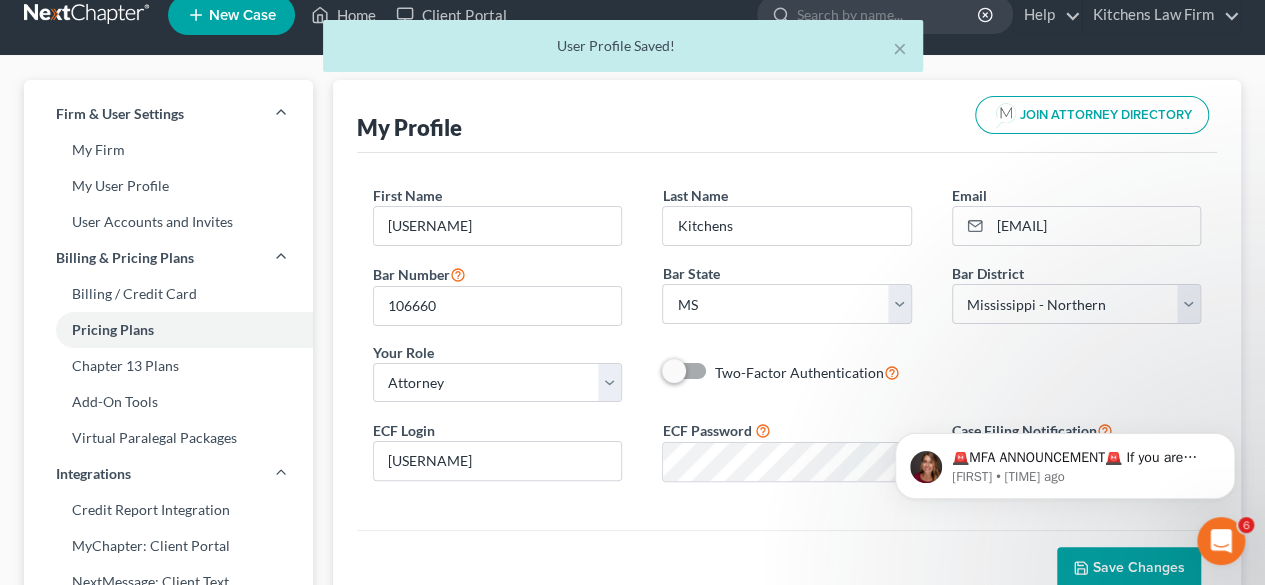 scroll, scrollTop: 0, scrollLeft: 0, axis: both 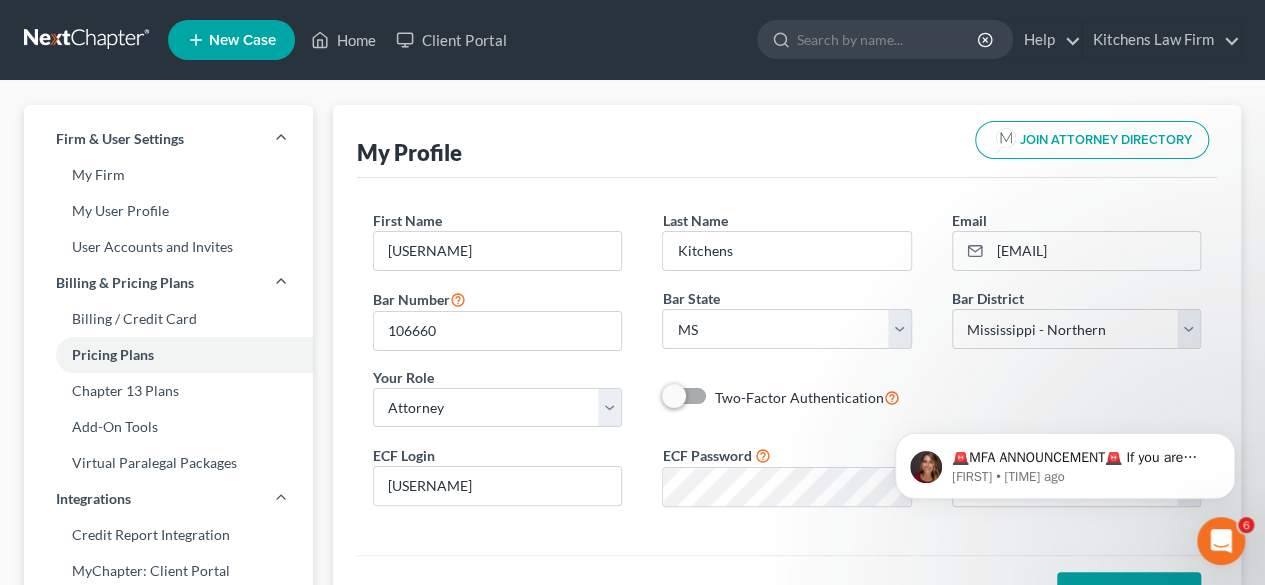click at bounding box center [1006, 140] 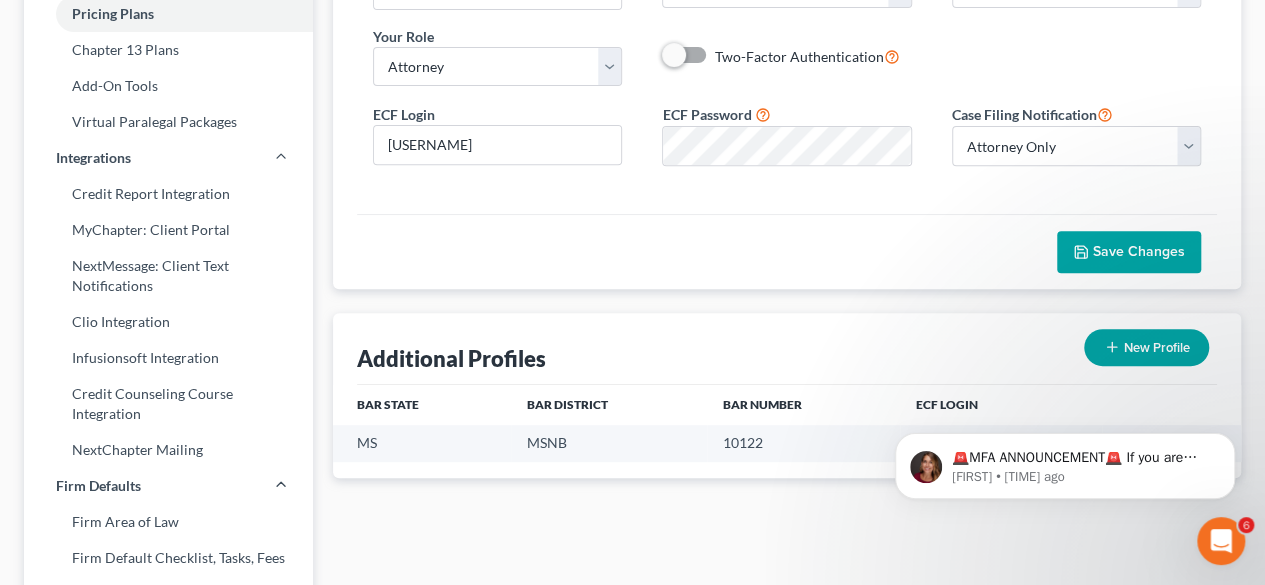 scroll, scrollTop: 449, scrollLeft: 0, axis: vertical 